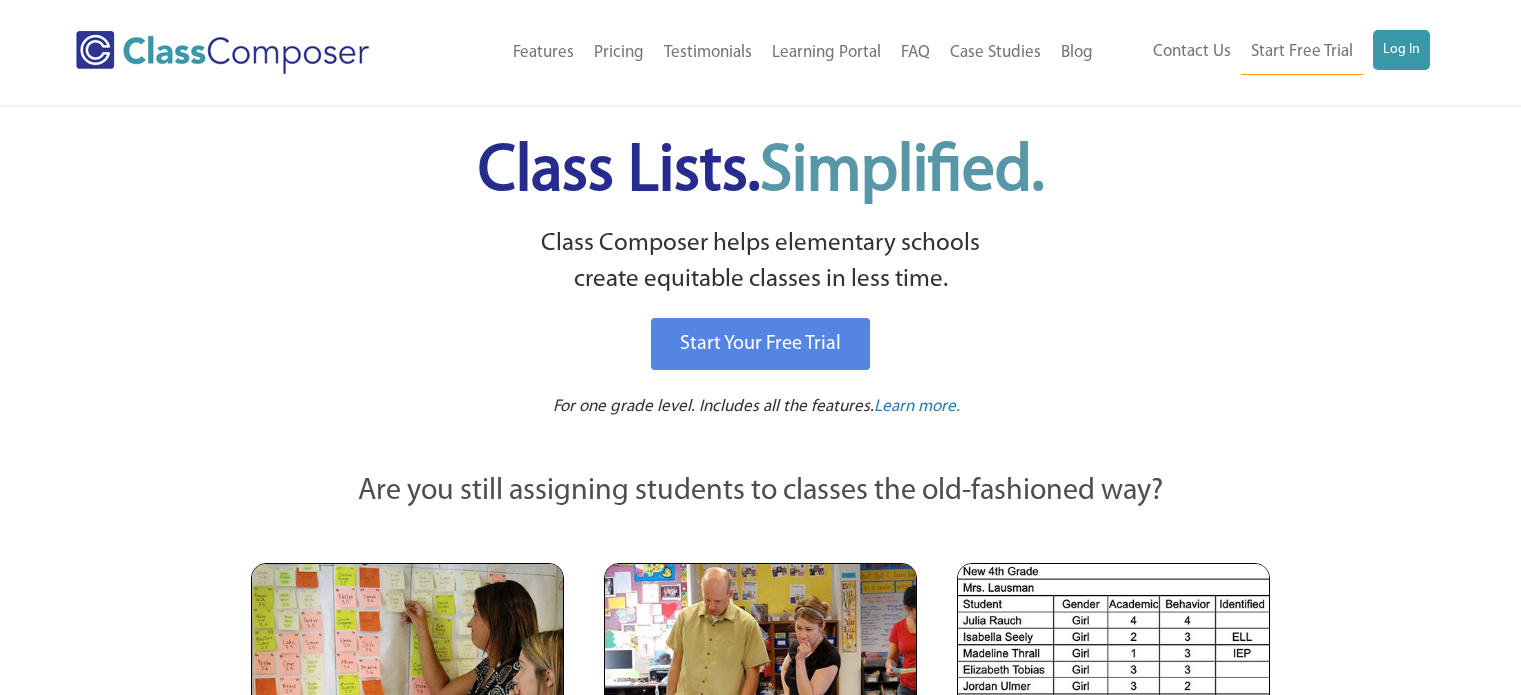 scroll, scrollTop: 0, scrollLeft: 0, axis: both 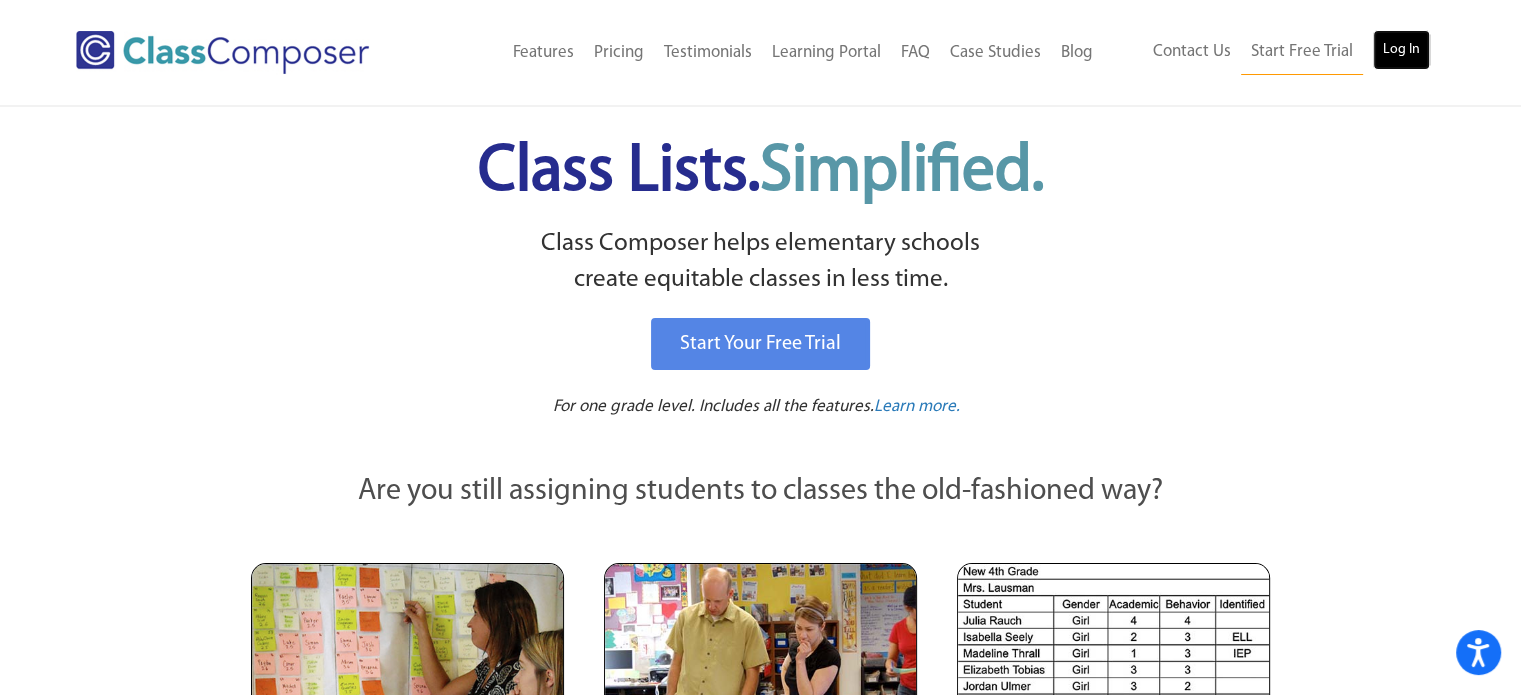 click on "Log In" at bounding box center [1401, 50] 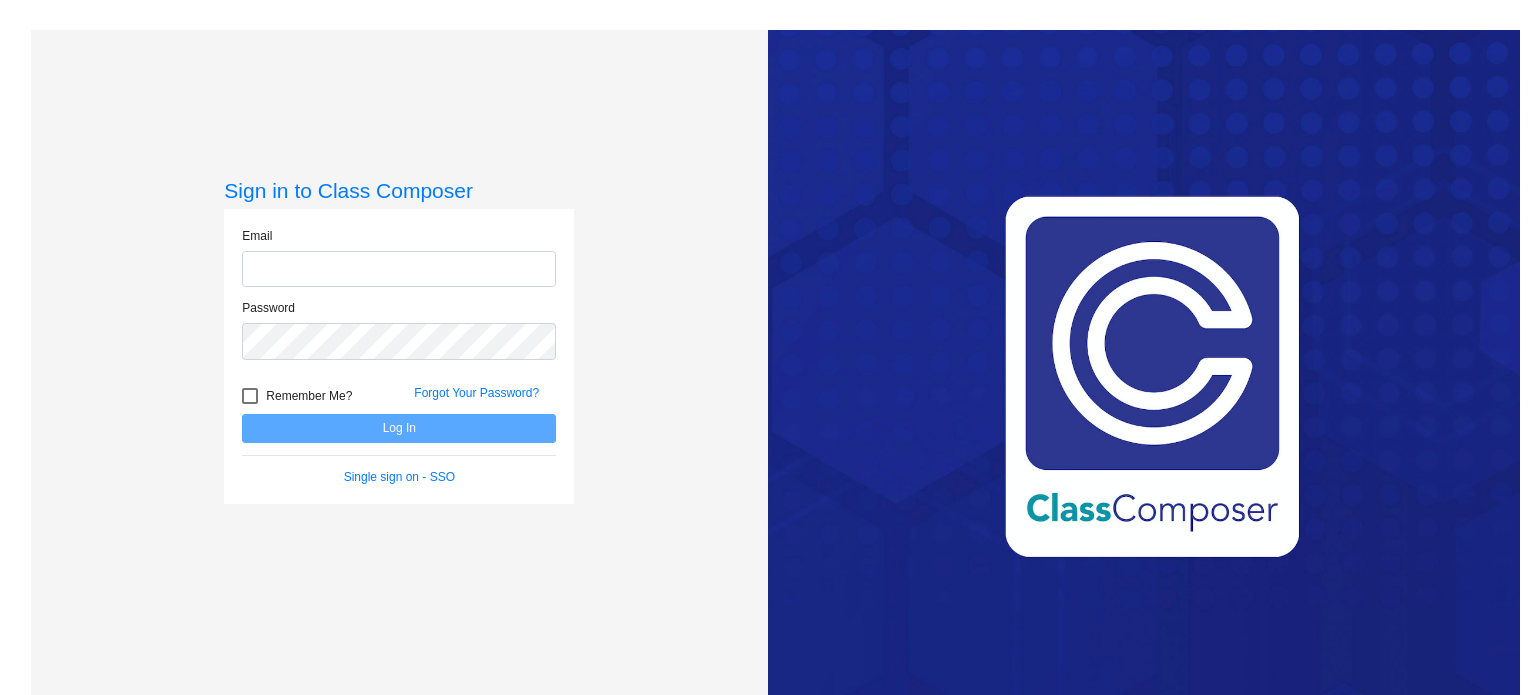 scroll, scrollTop: 0, scrollLeft: 0, axis: both 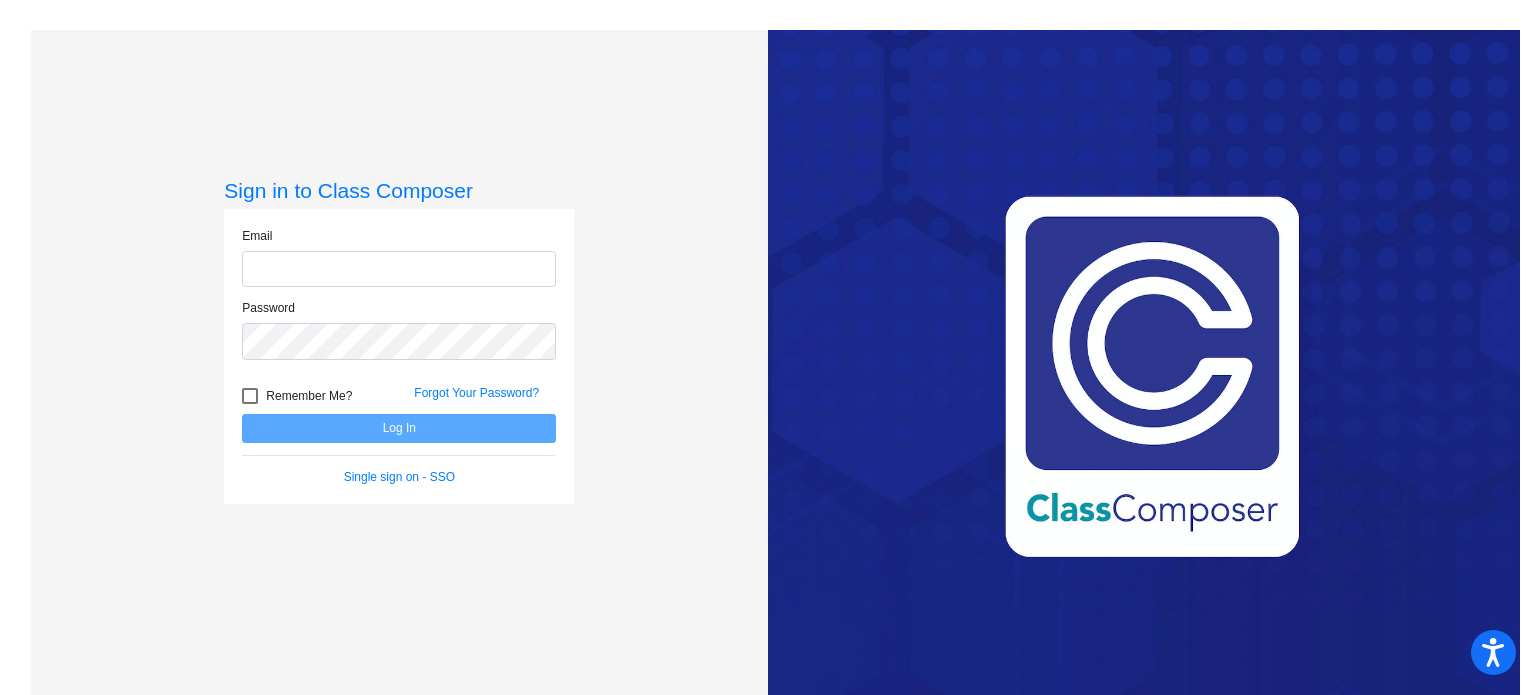 type on "jtamosaitis@mbgsd.org" 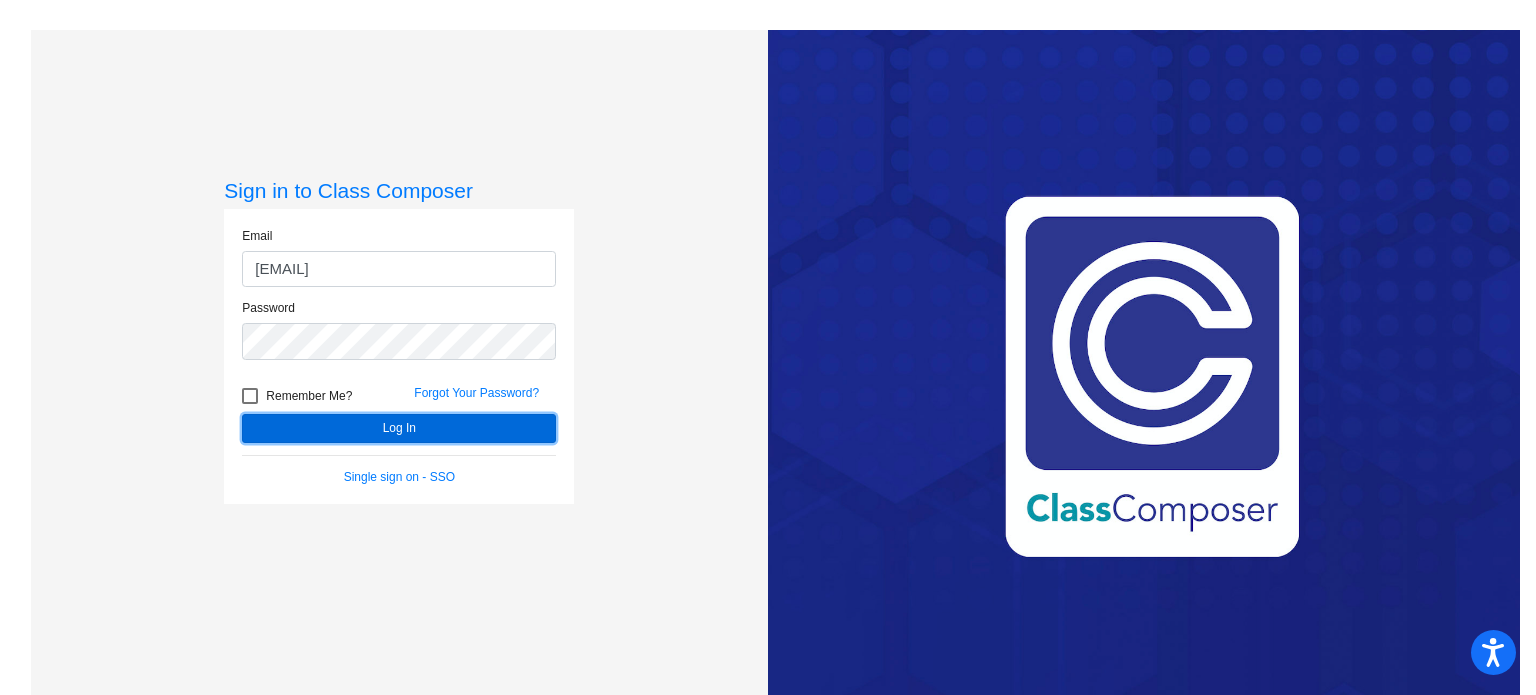 click on "Log In" 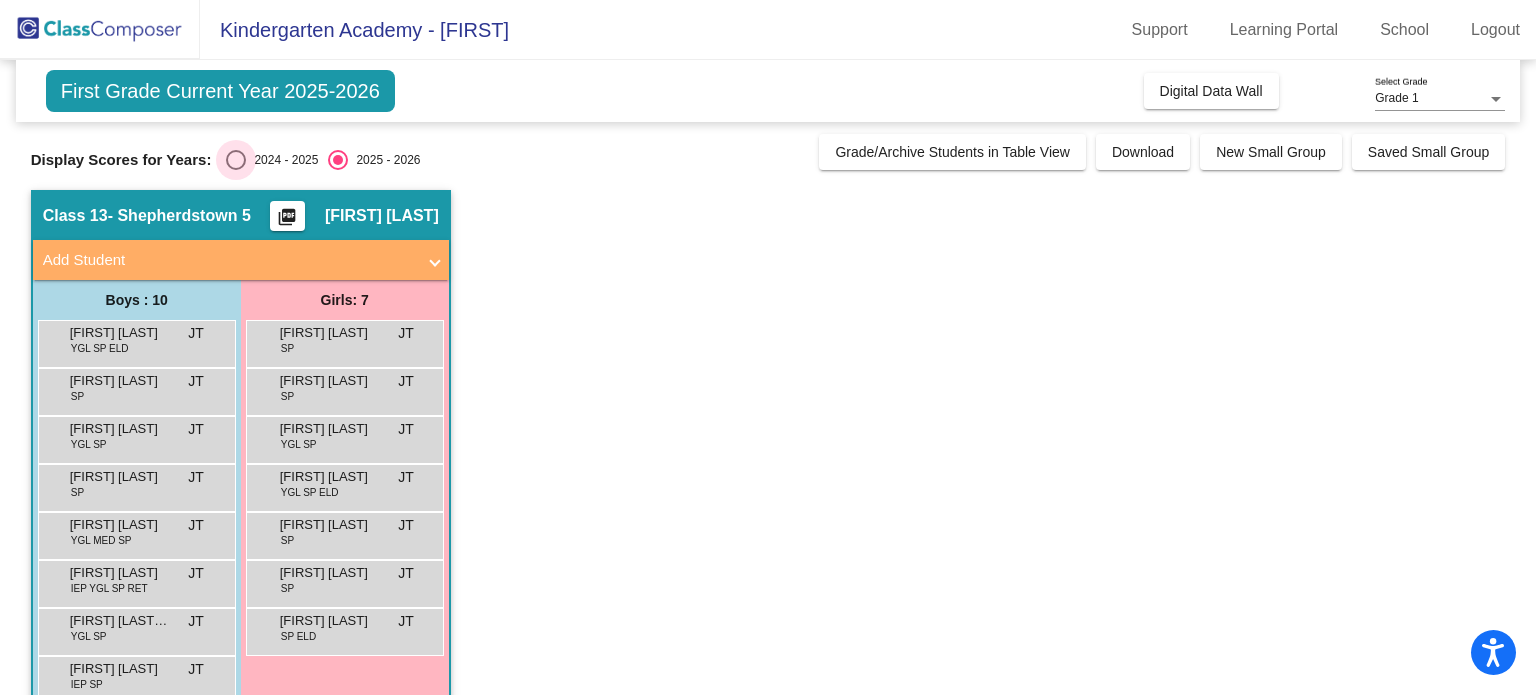 click at bounding box center (236, 160) 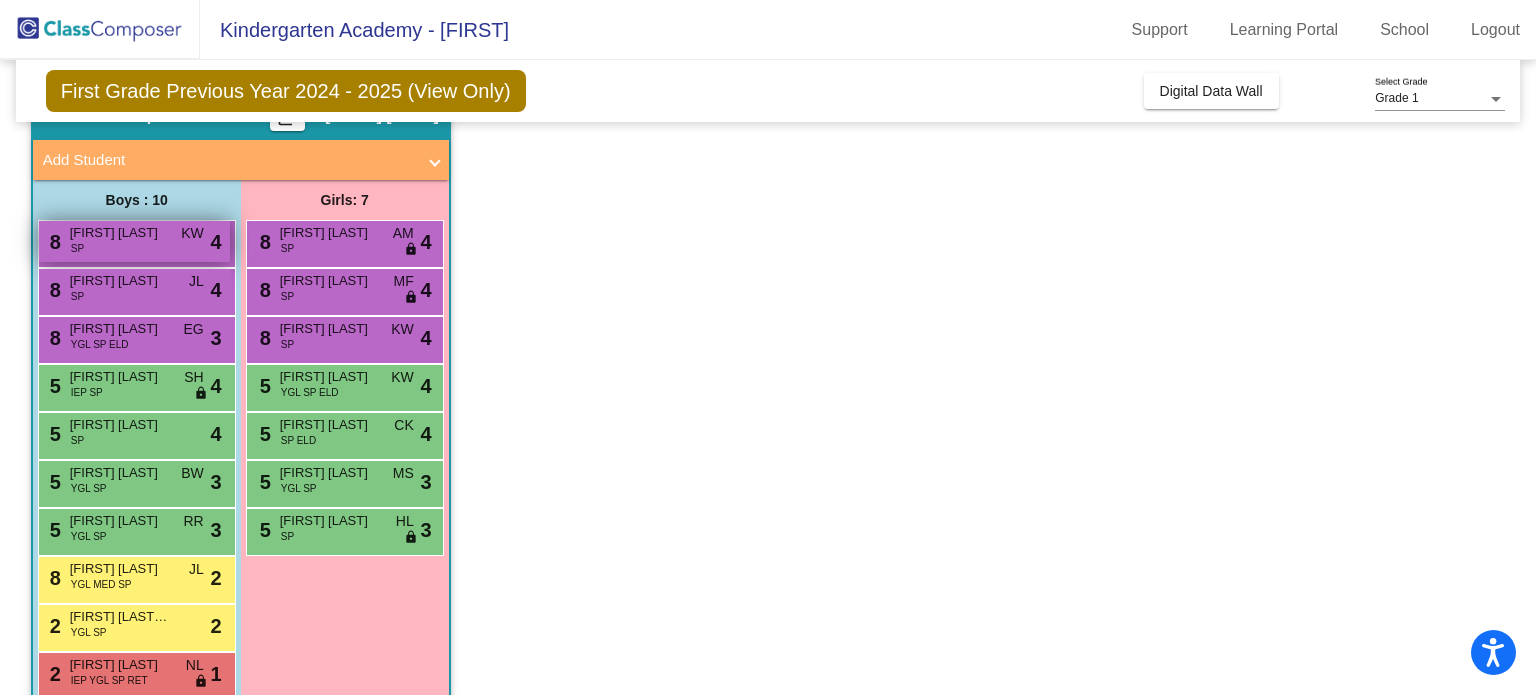 scroll, scrollTop: 136, scrollLeft: 0, axis: vertical 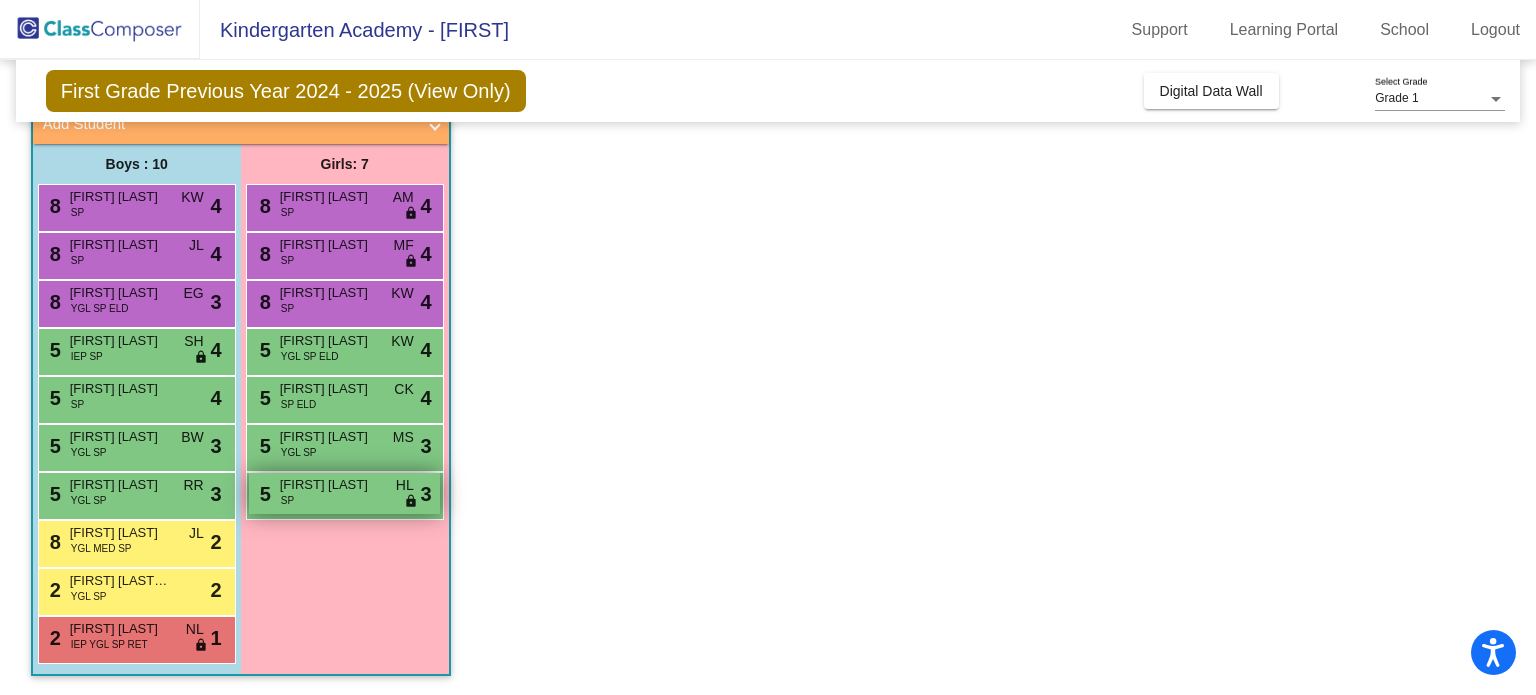 click on "Macey Kofmehl" at bounding box center [330, 485] 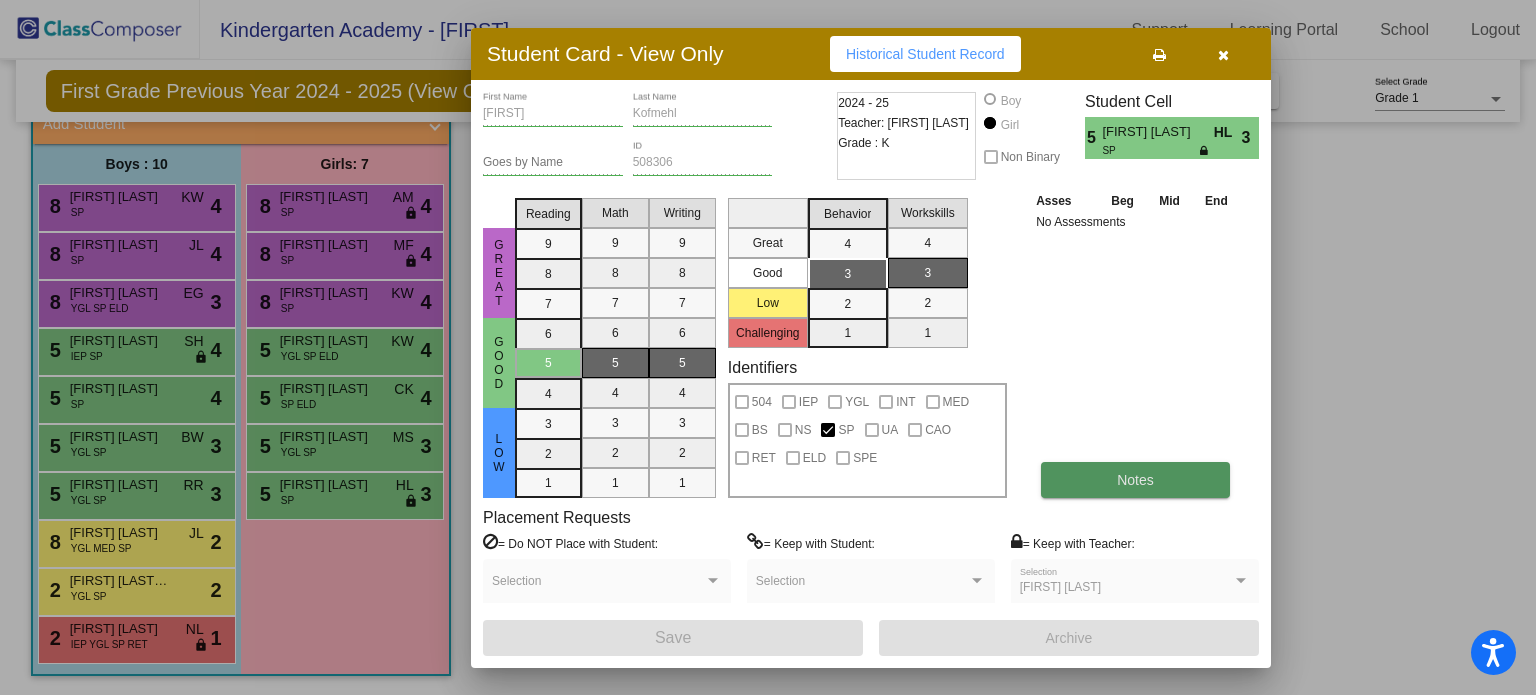 click on "Notes" at bounding box center [1135, 480] 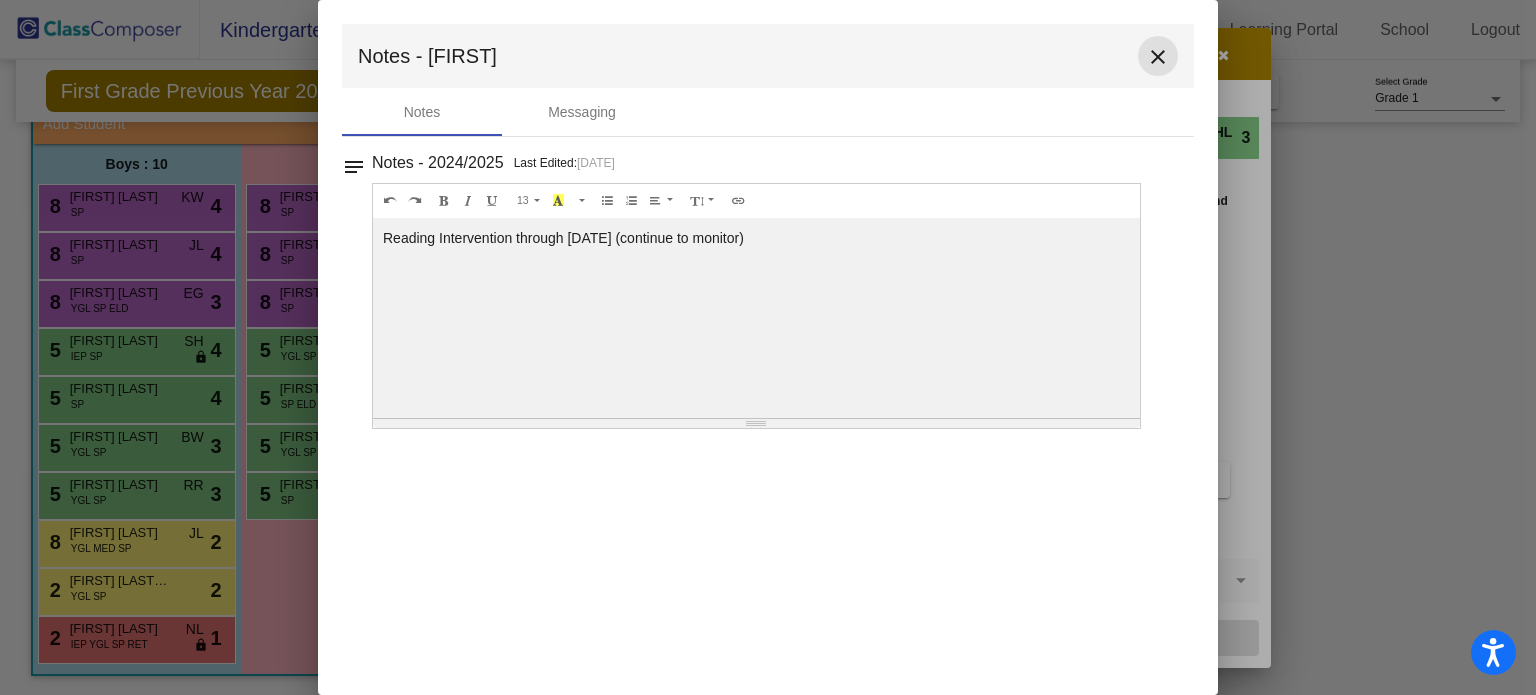 click on "close" at bounding box center (1158, 57) 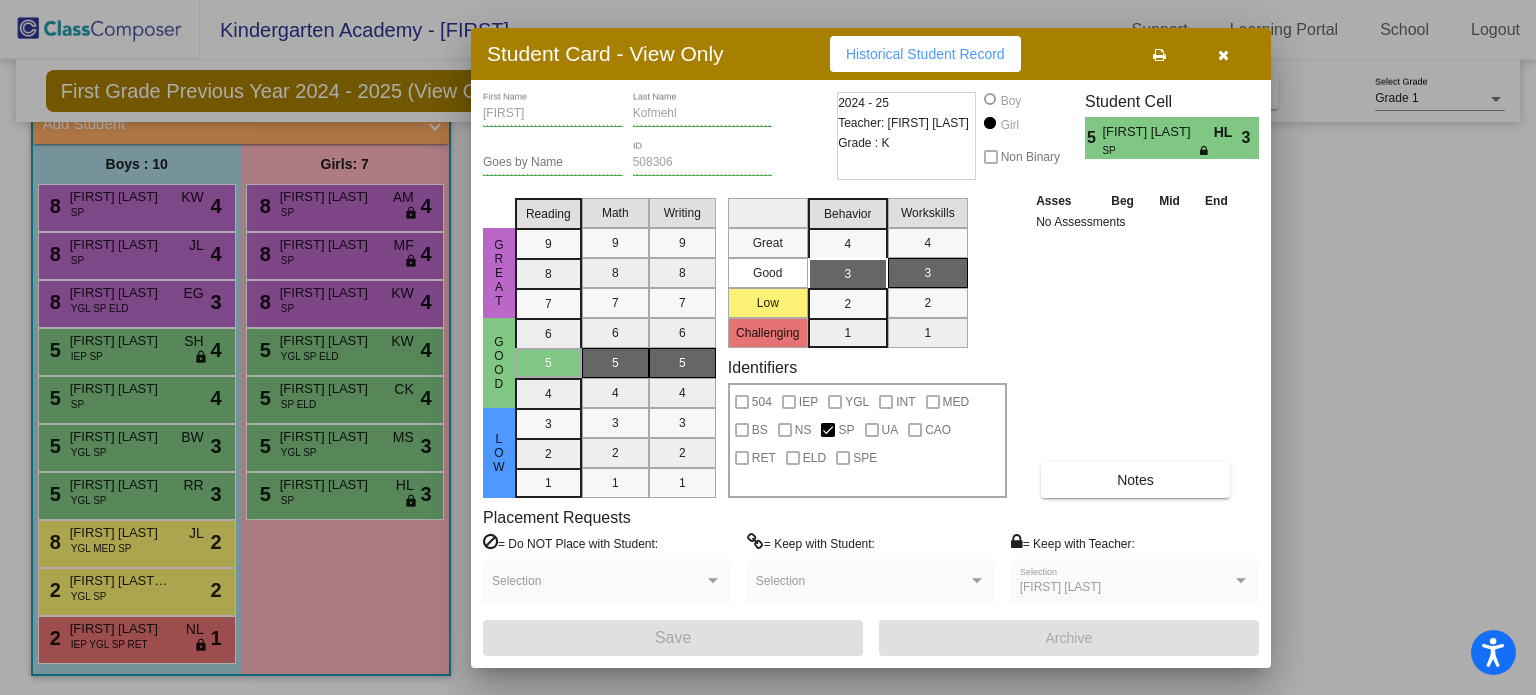 click at bounding box center [768, 347] 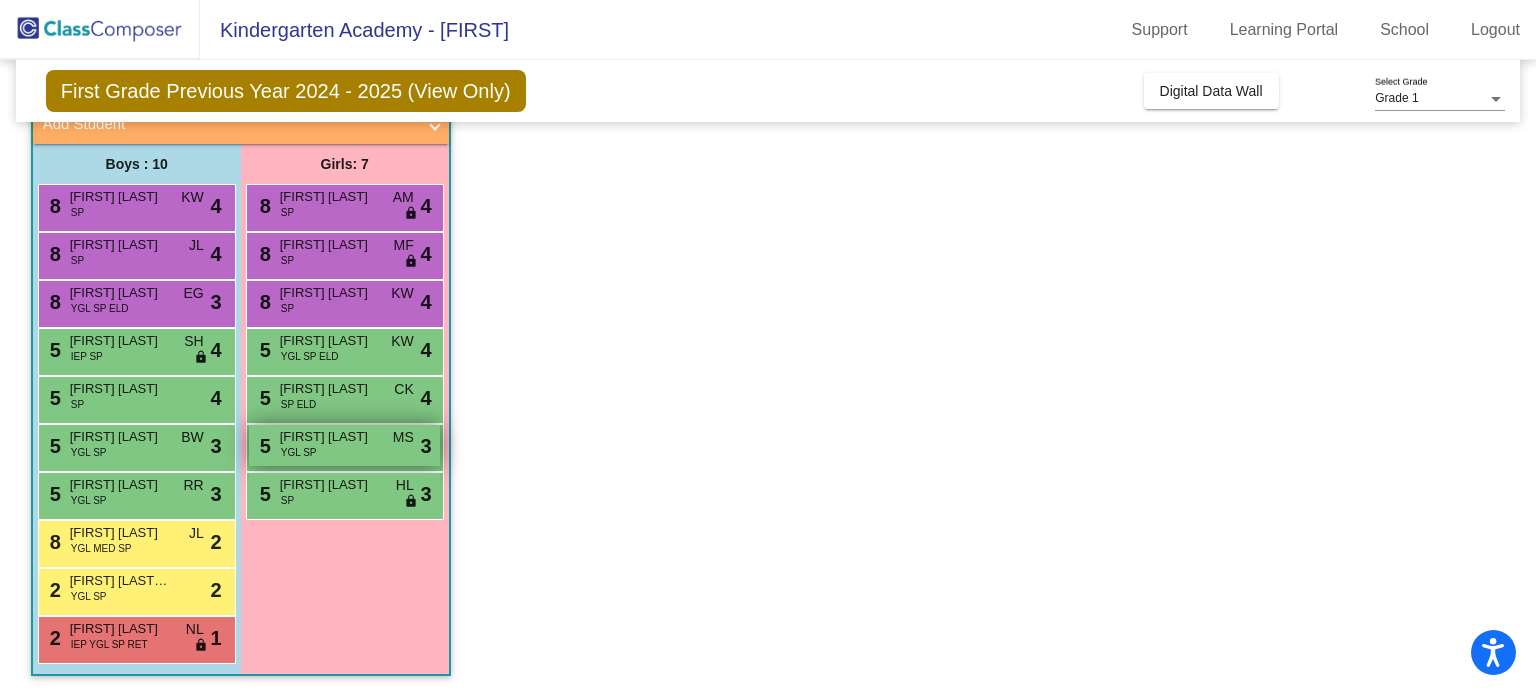click on "Julianna Scott" at bounding box center [330, 437] 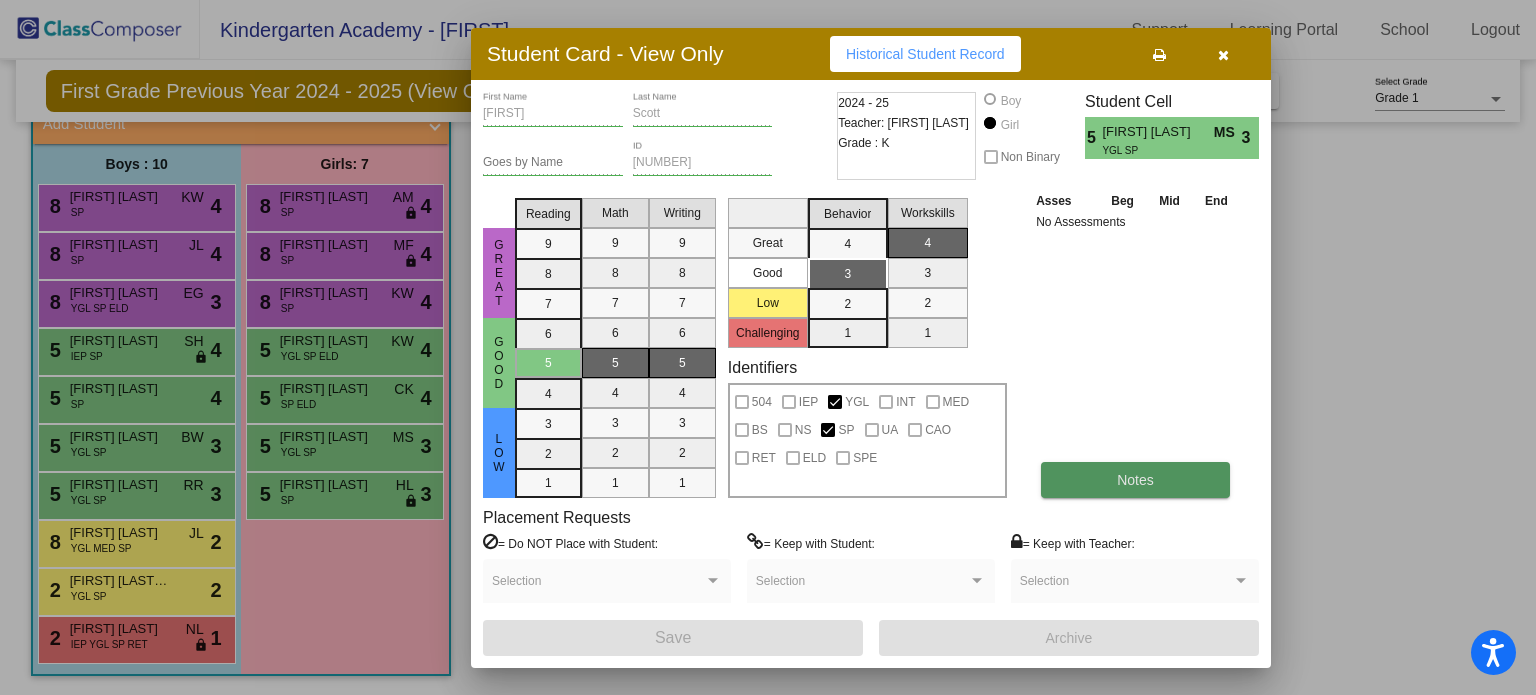 click on "Notes" at bounding box center (1135, 480) 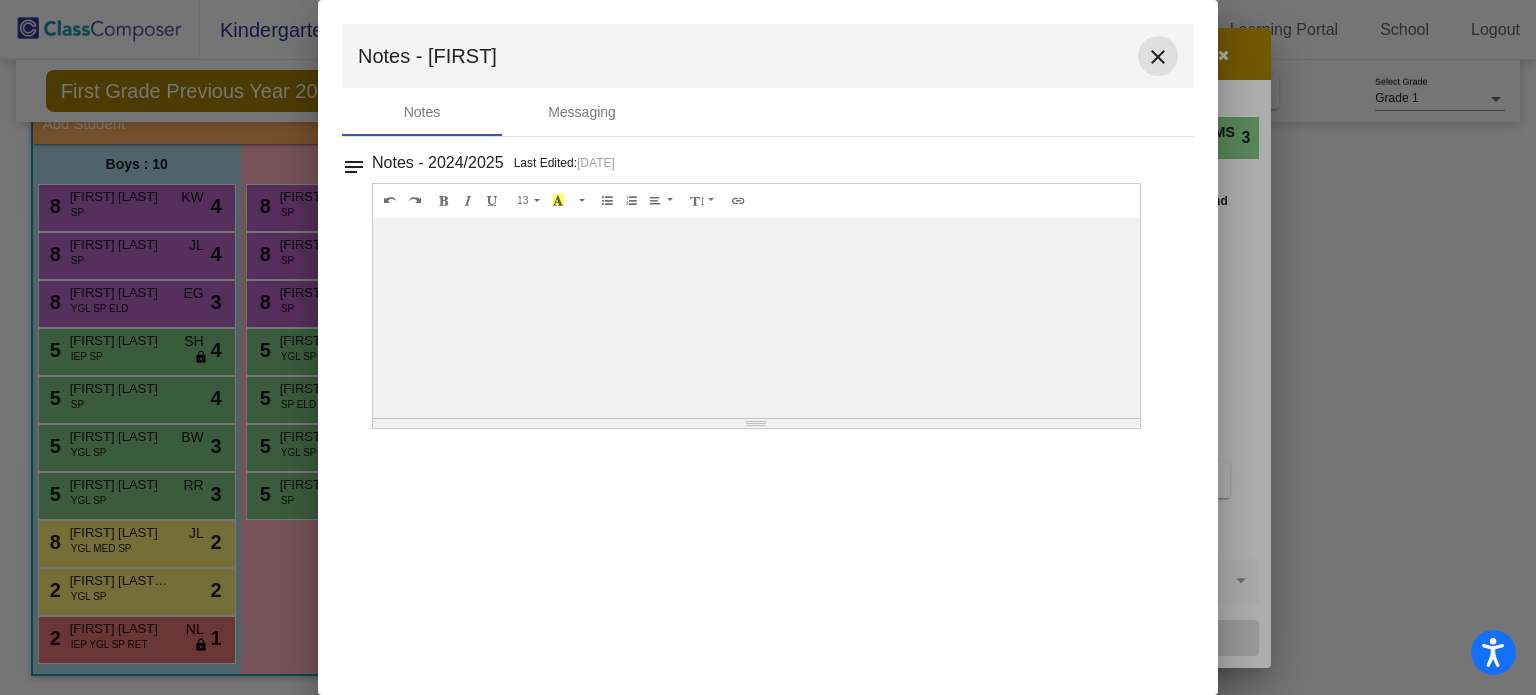 click on "close" at bounding box center [1158, 57] 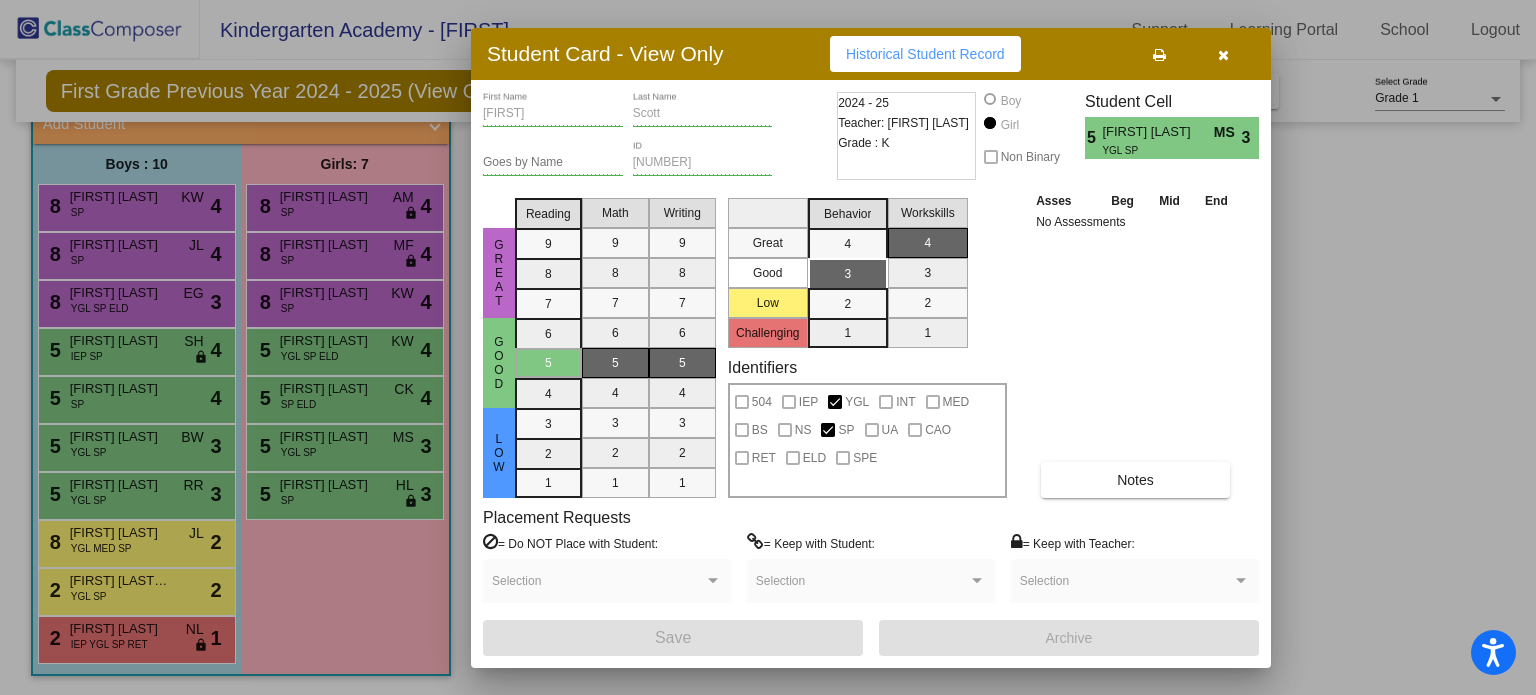 click at bounding box center (768, 347) 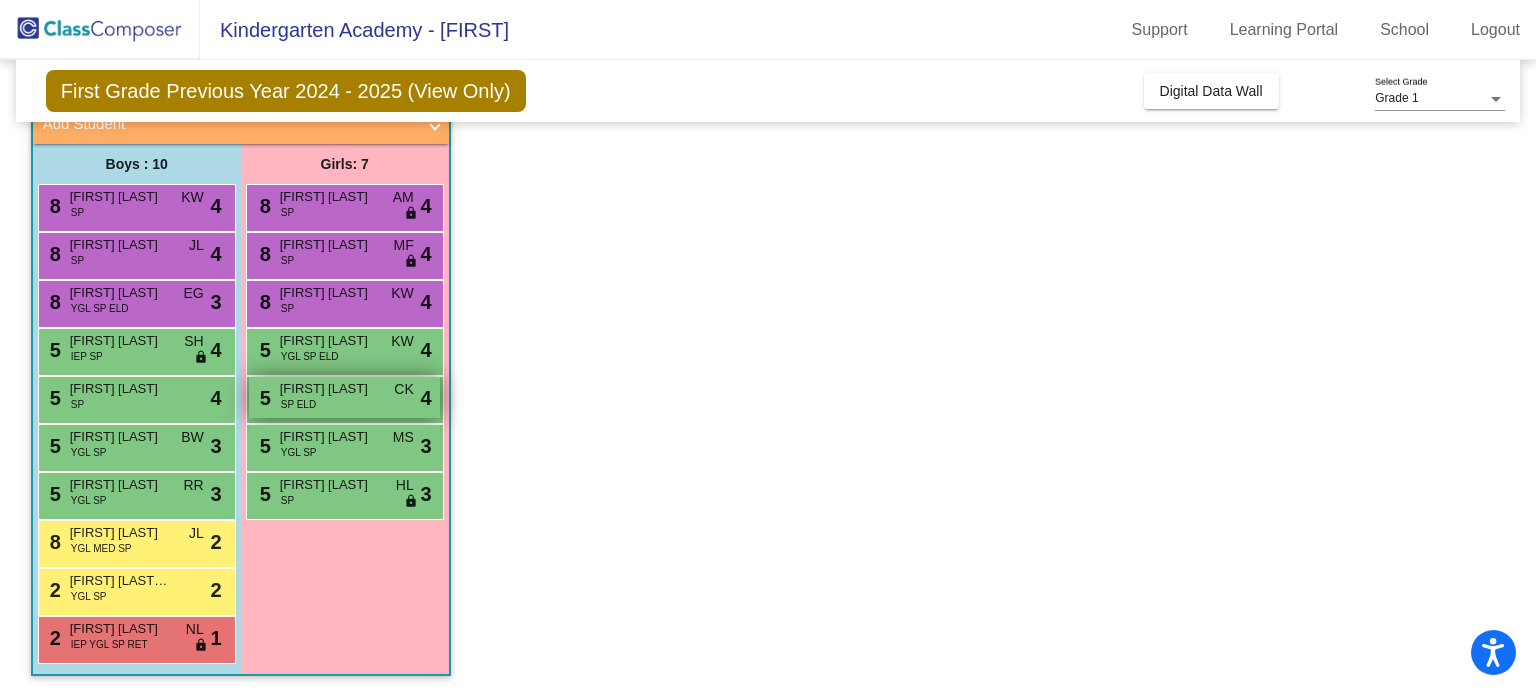click on "Yasmin Ahmadzai" at bounding box center [330, 389] 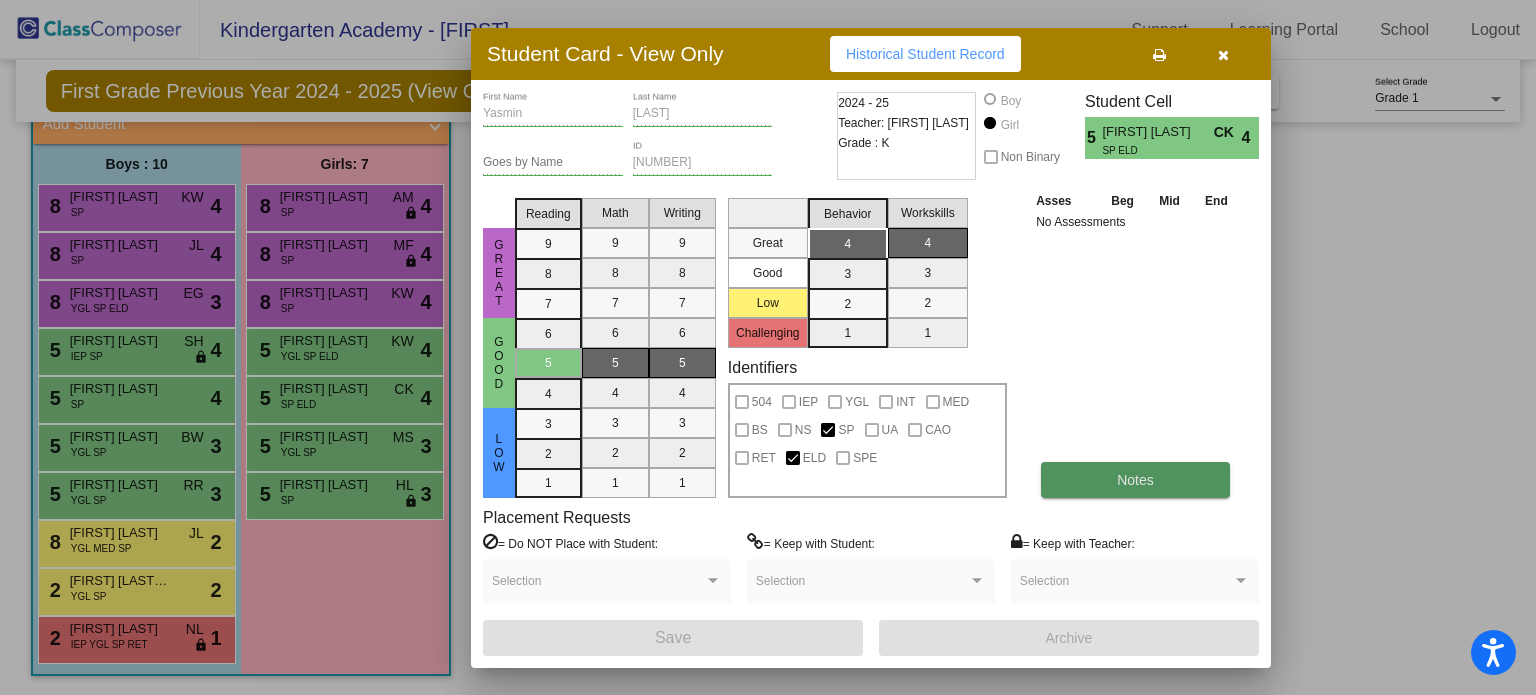 click on "Notes" at bounding box center (1135, 480) 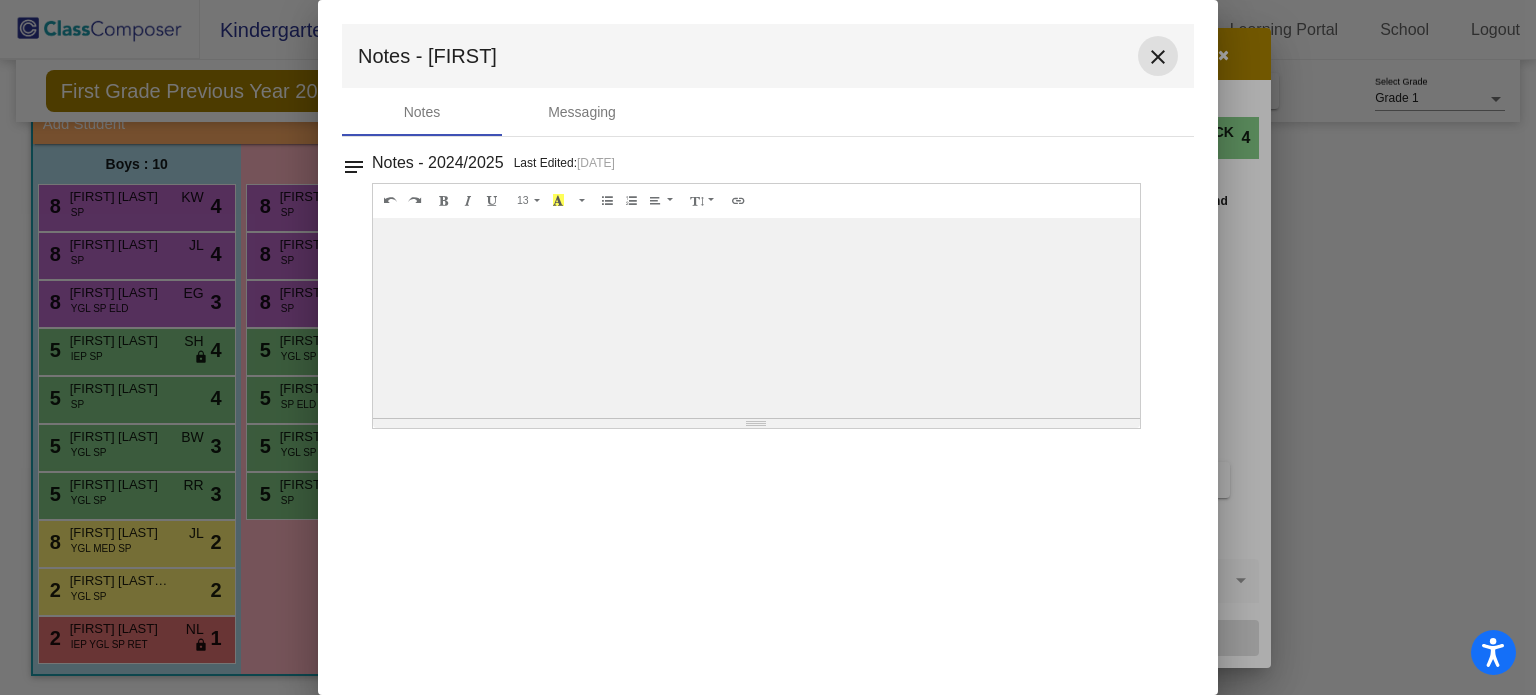 click on "close" at bounding box center [1158, 57] 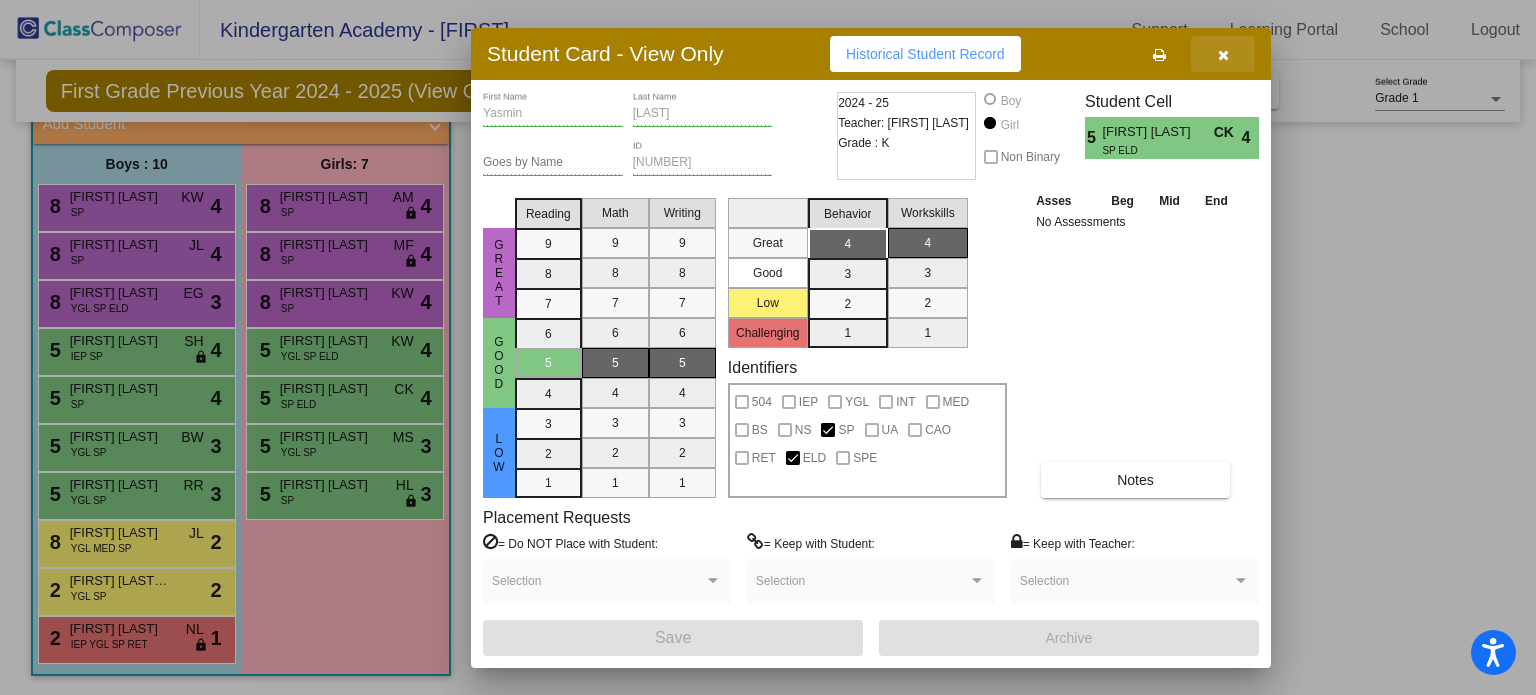 click at bounding box center (1223, 55) 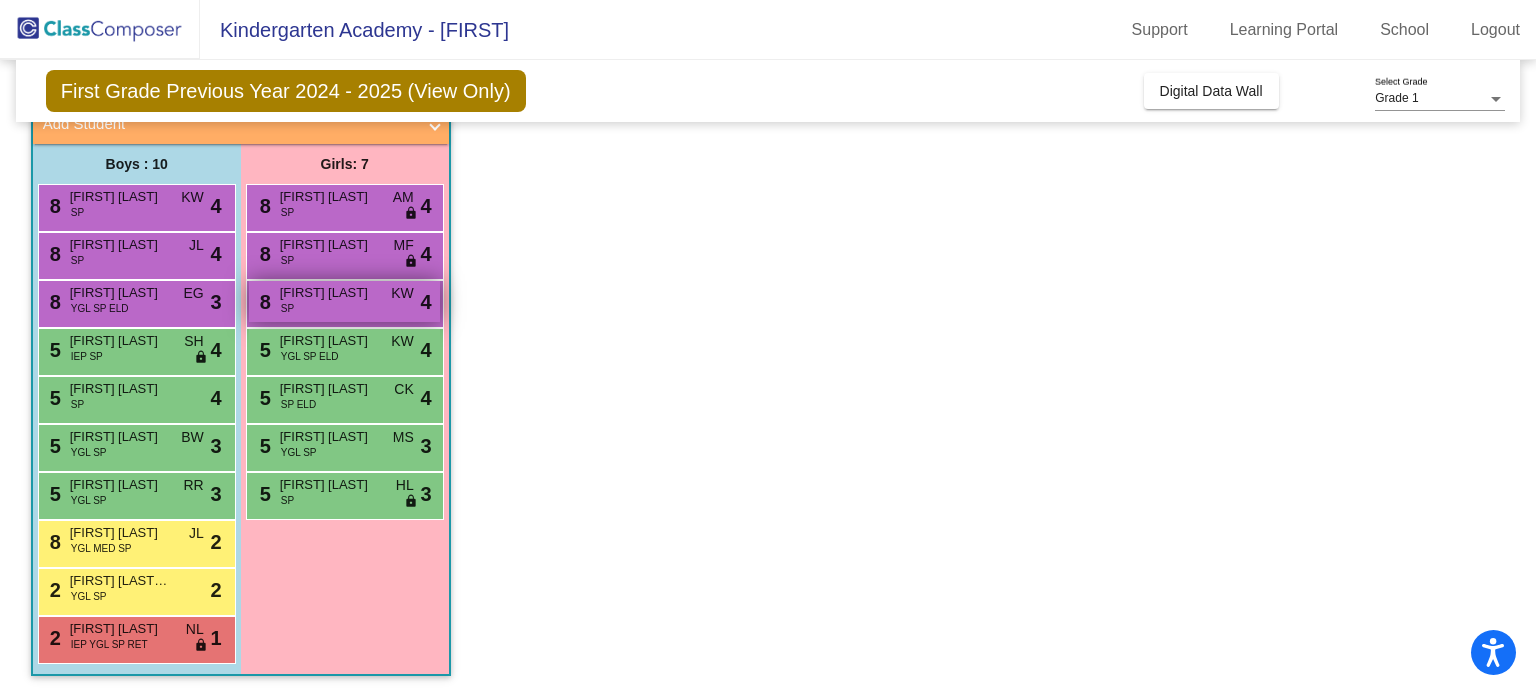 click on "Natalie Diehl" at bounding box center (330, 293) 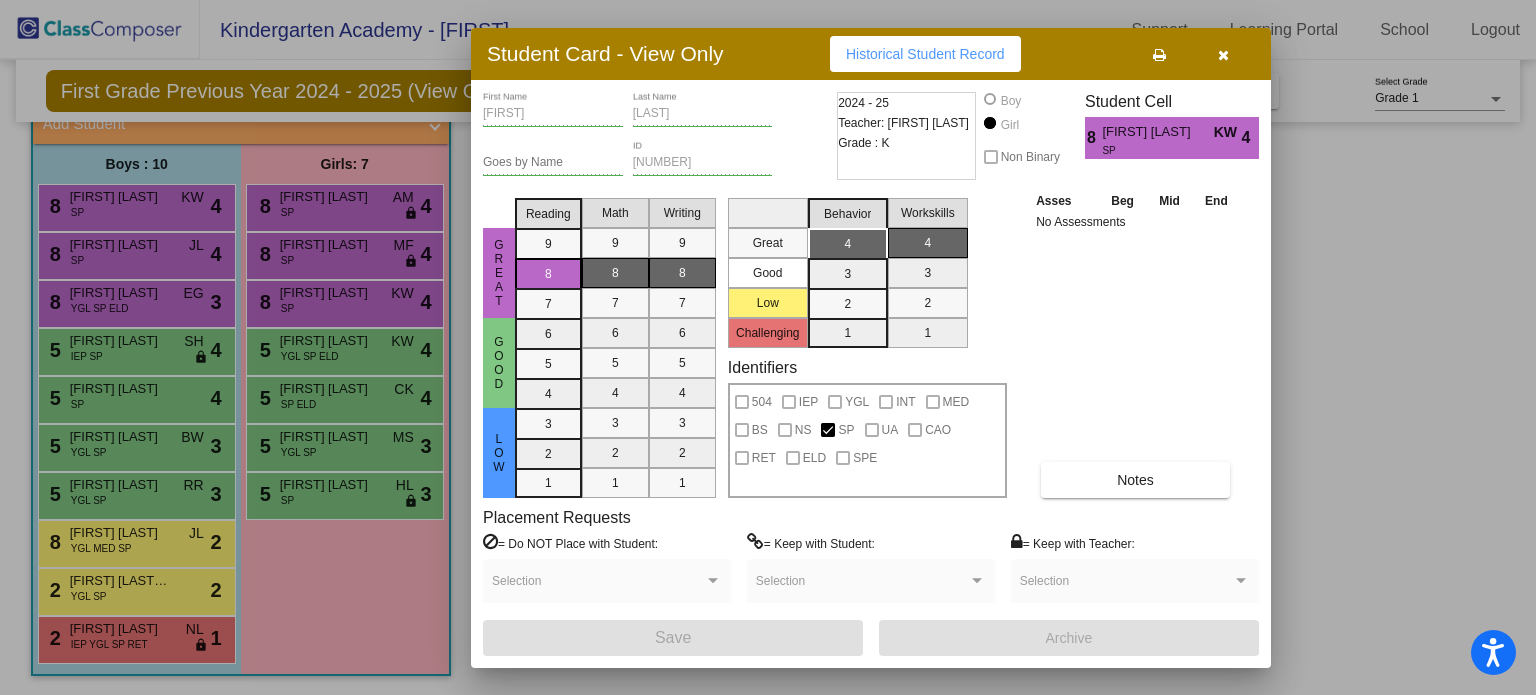 click on "Natalie First Name Diehl Last Name Goes by Name 508144 ID 2024 - 25 Teacher: Kristen Woodward Grade : K   Boy   Girl   Non Binary Student Cell 8 Natalie Diehl KW SP 4  Great   Good   Low  Reading 9 8 7 6 5 4 3 2 1 Math 9 8 7 6 5 4 3 2 1 Writing 9 8 7 6 5 4 3 2 1 Great Good Low Challenging Behavior 4 3 2 1 Workskills 4 3 2 1 Identifiers   504   IEP   YGL   INT   MED   BS   NS   SP   UA   CAO   RET   ELD   SPE Asses Beg Mid End No Assessments  Notes  Placement Requests  = Do NOT Place with Student:   Selection  = Keep with Student:   Selection  = Keep with Teacher:   Selection  Save   Archive" at bounding box center (871, 374) 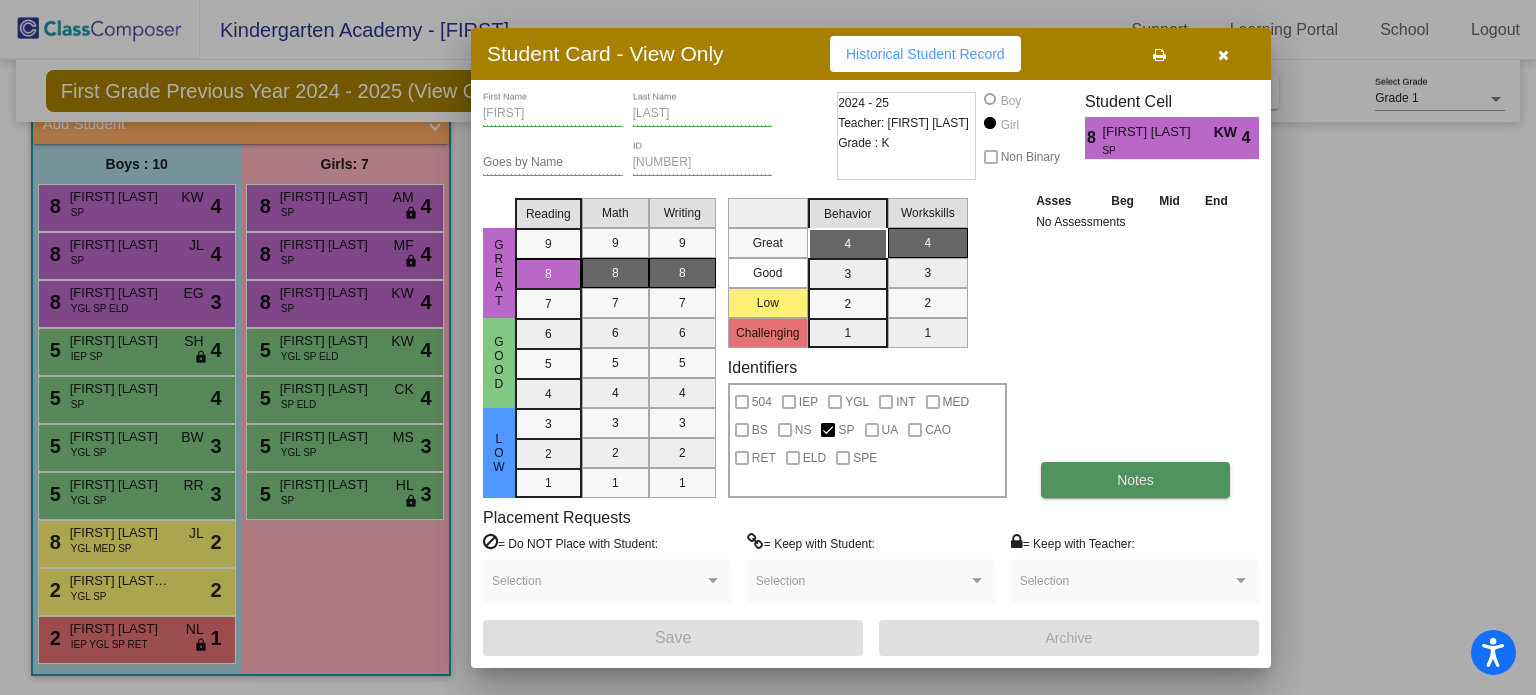click on "Notes" at bounding box center (1135, 480) 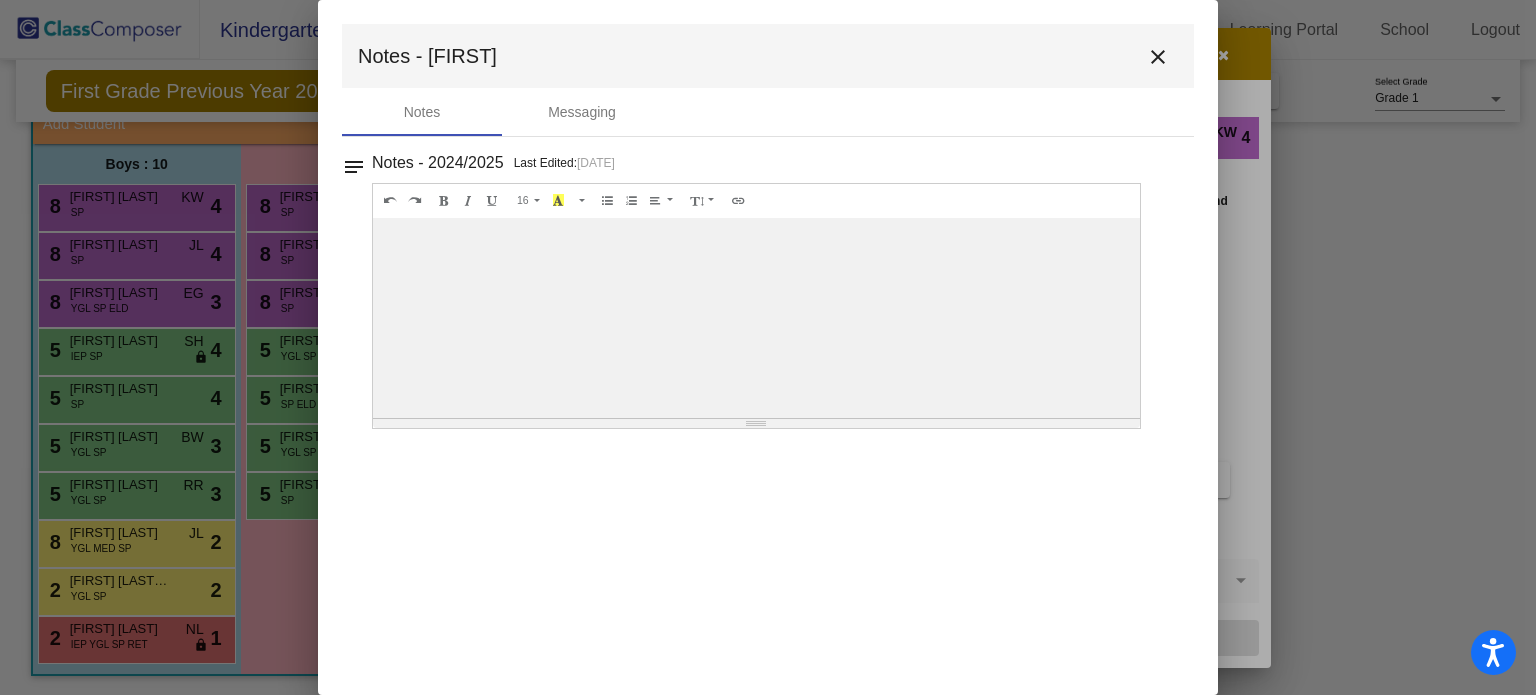 click on "close" at bounding box center [1158, 57] 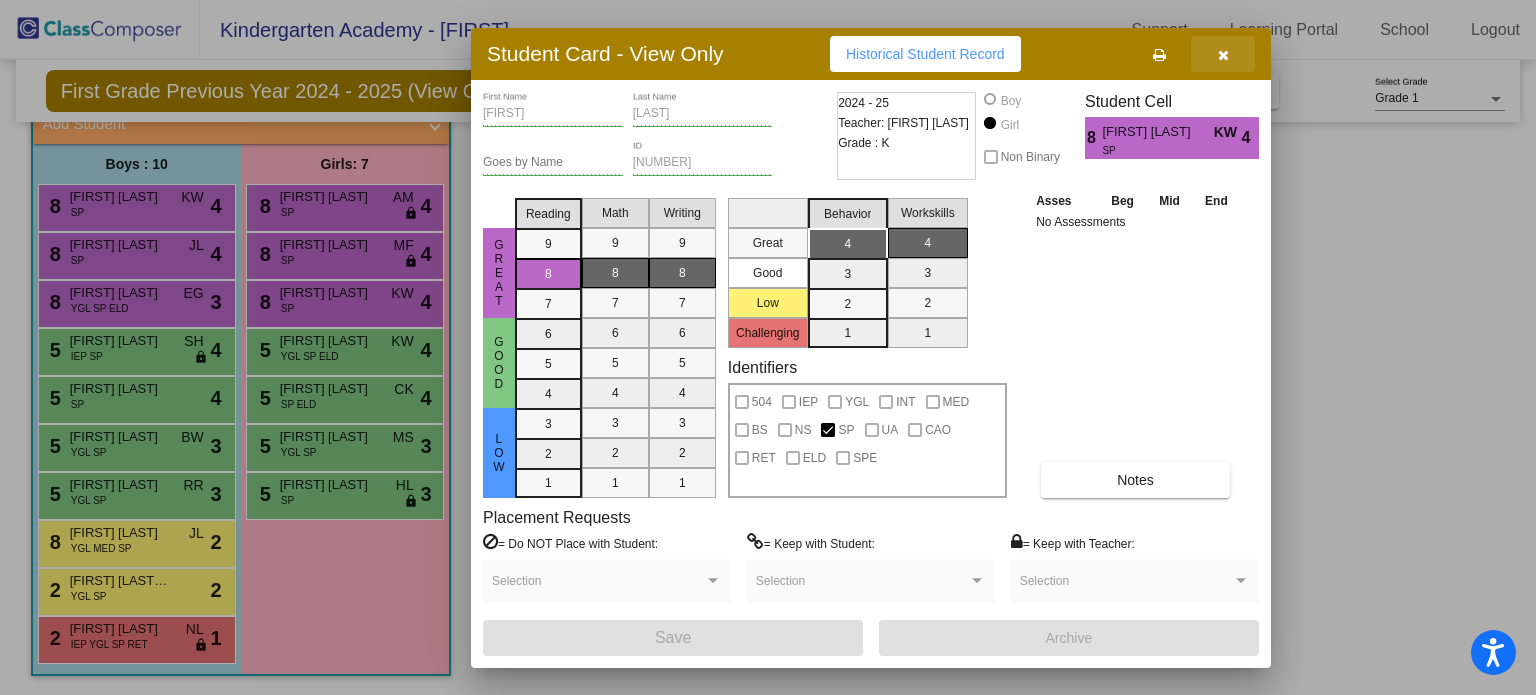 click at bounding box center [1223, 55] 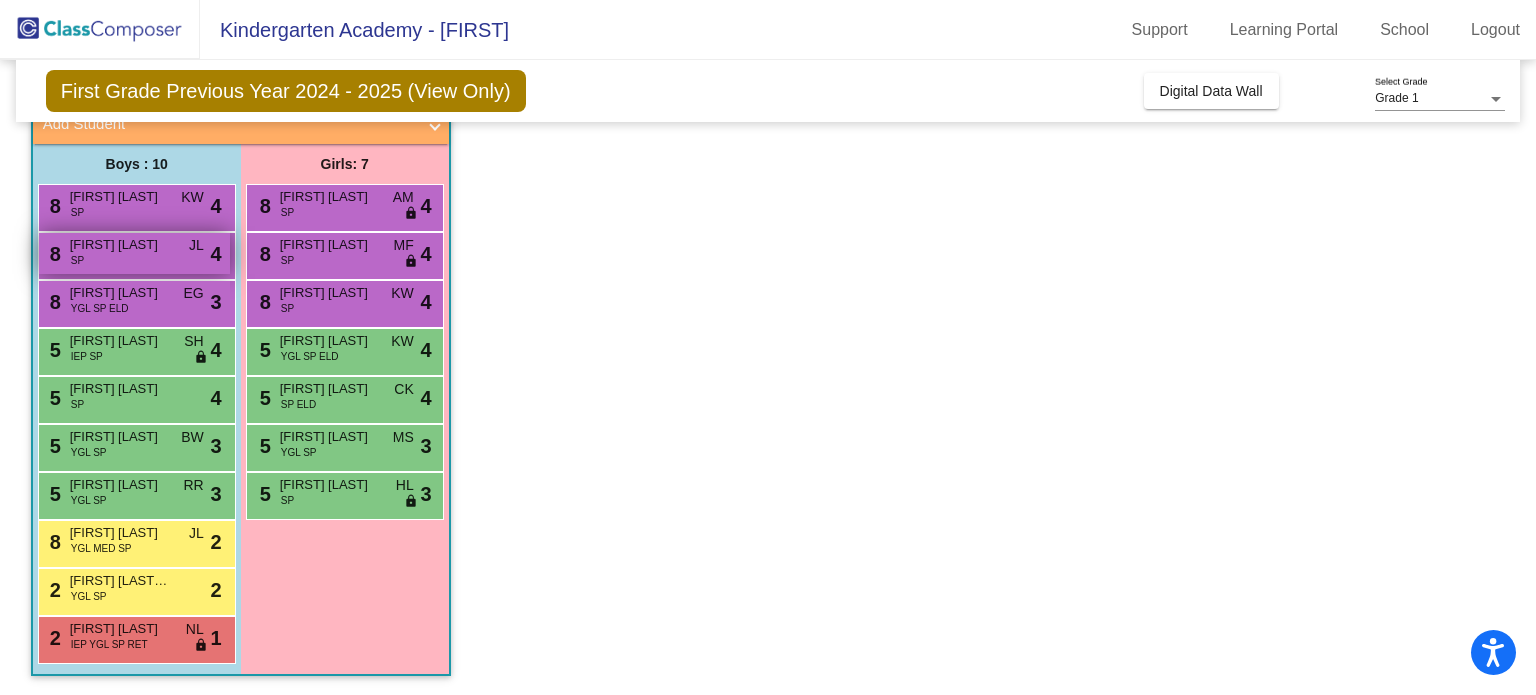 click on "John Dixon" at bounding box center [120, 245] 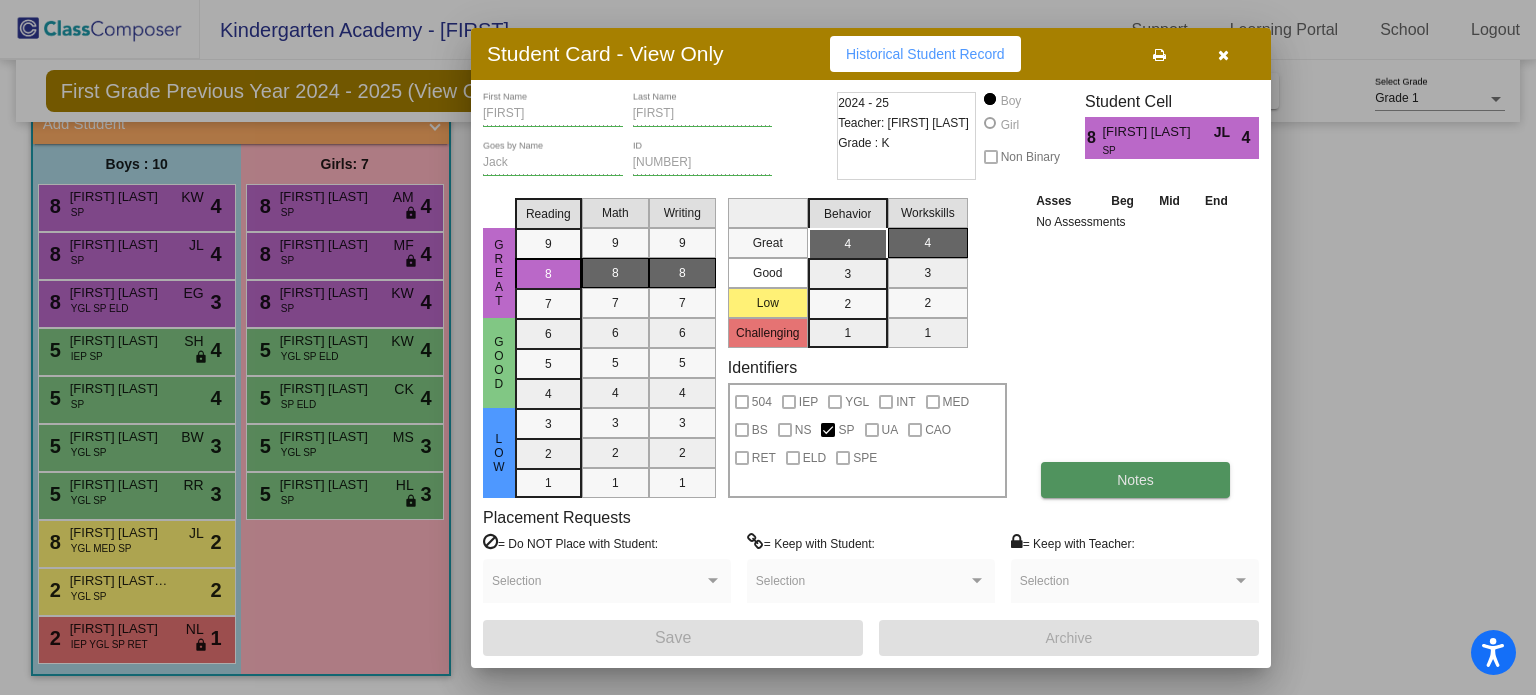click on "Notes" at bounding box center (1135, 480) 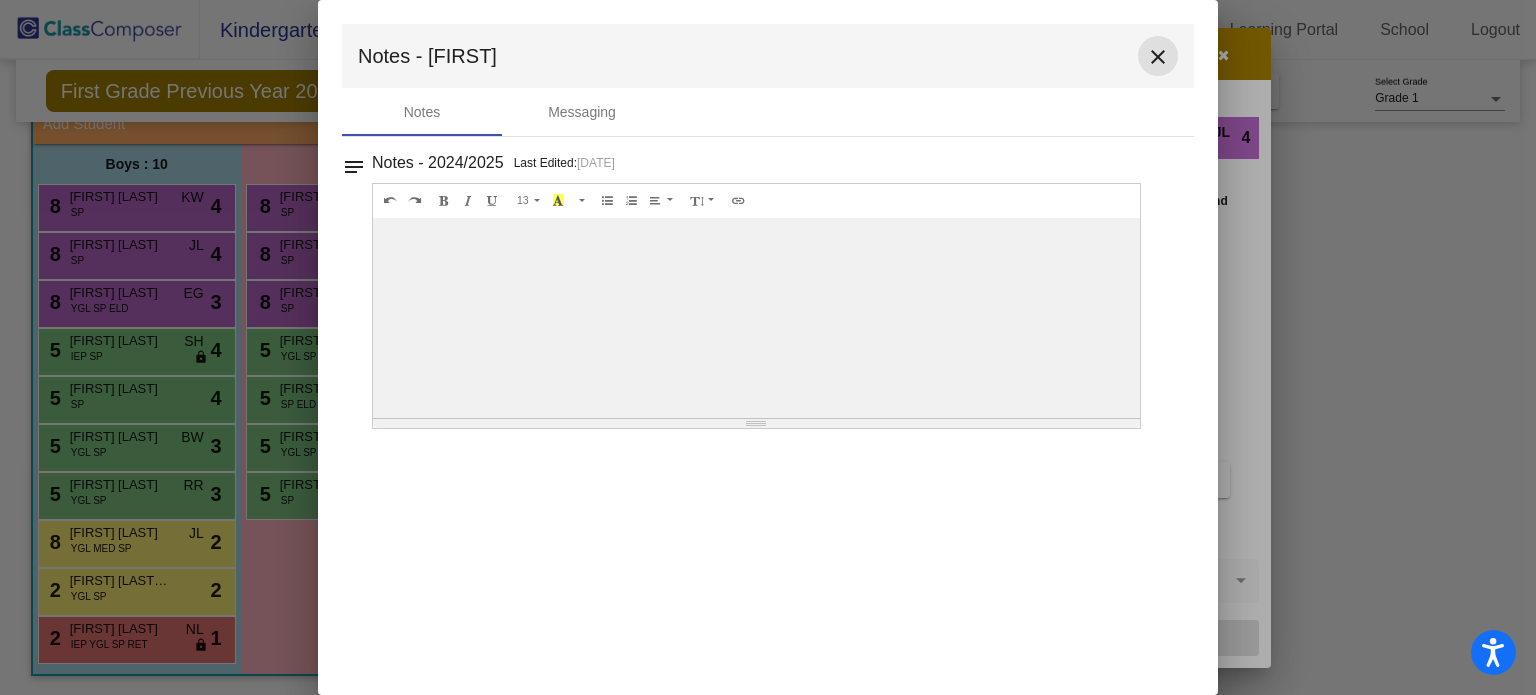 click on "close" at bounding box center [1158, 56] 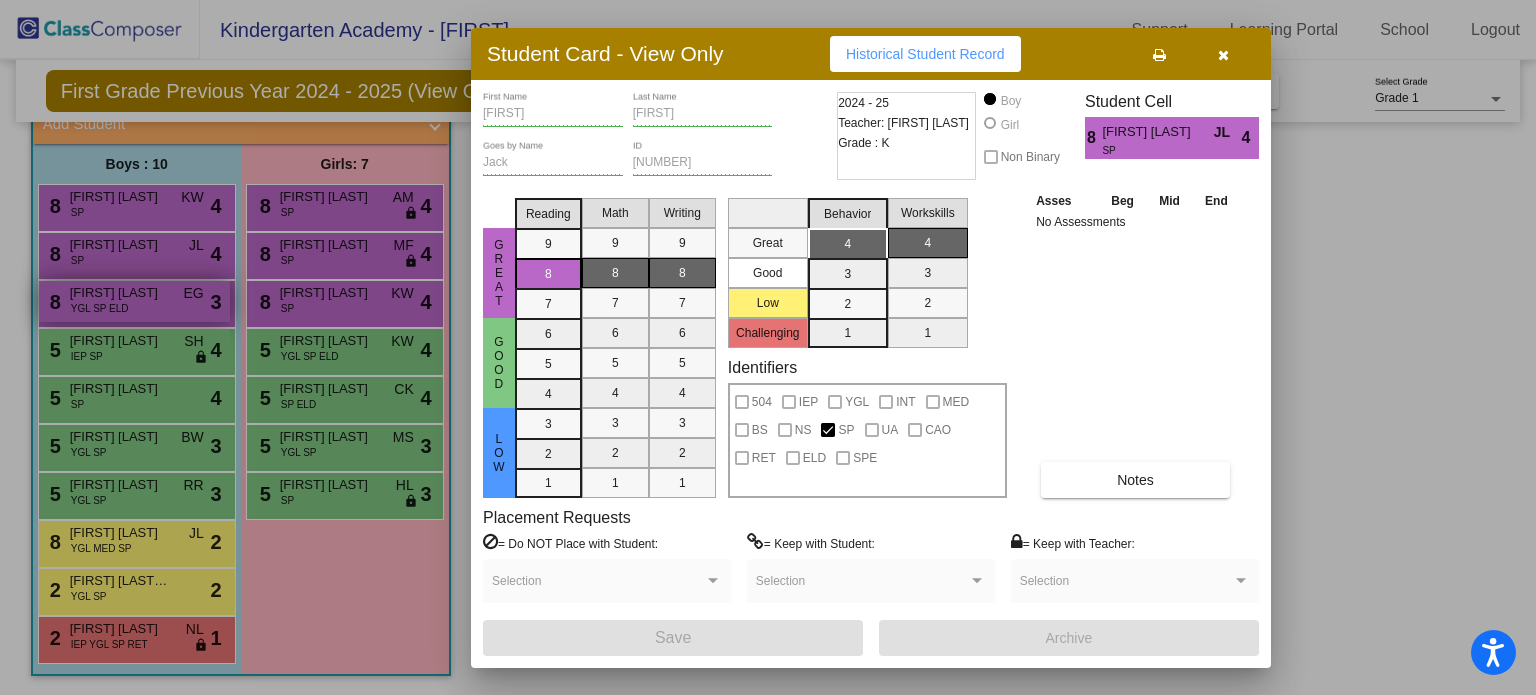 click at bounding box center [768, 347] 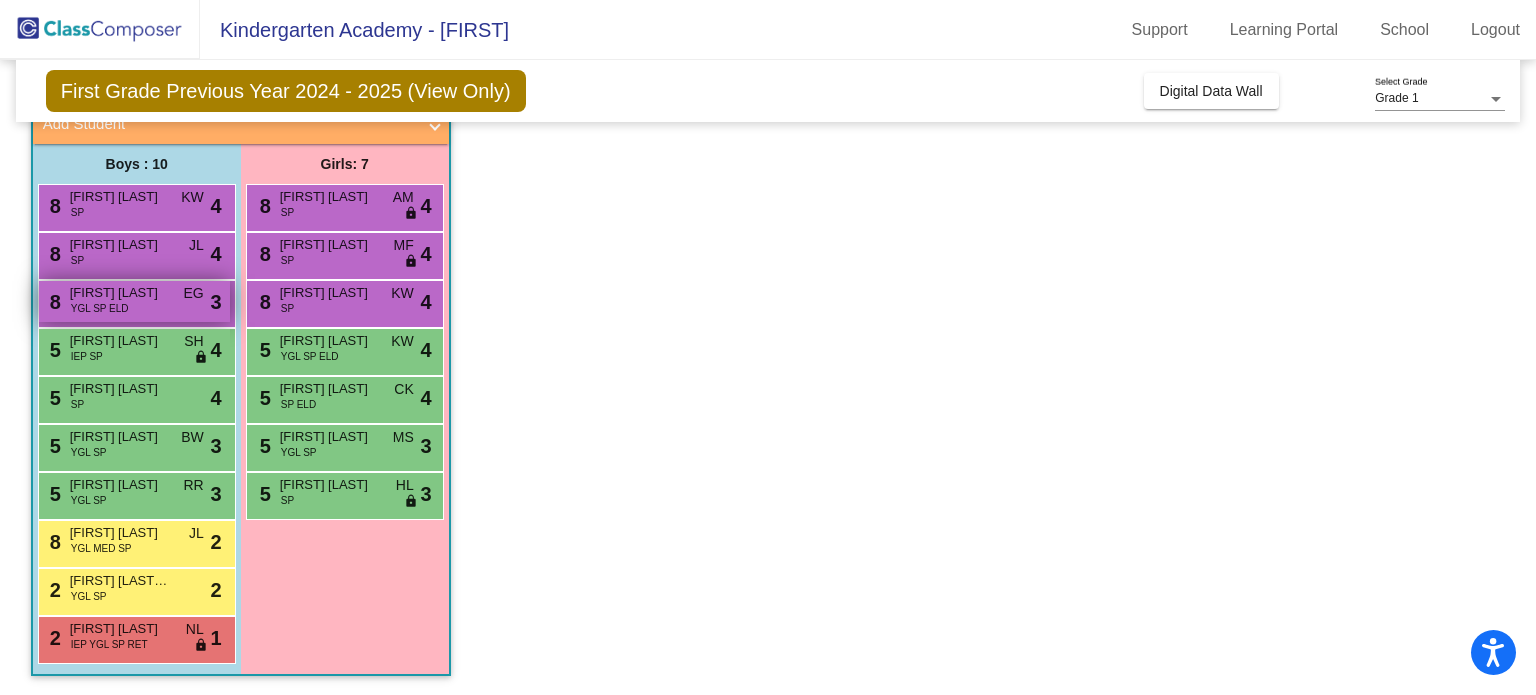 click on "YGL SP ELD" at bounding box center (100, 308) 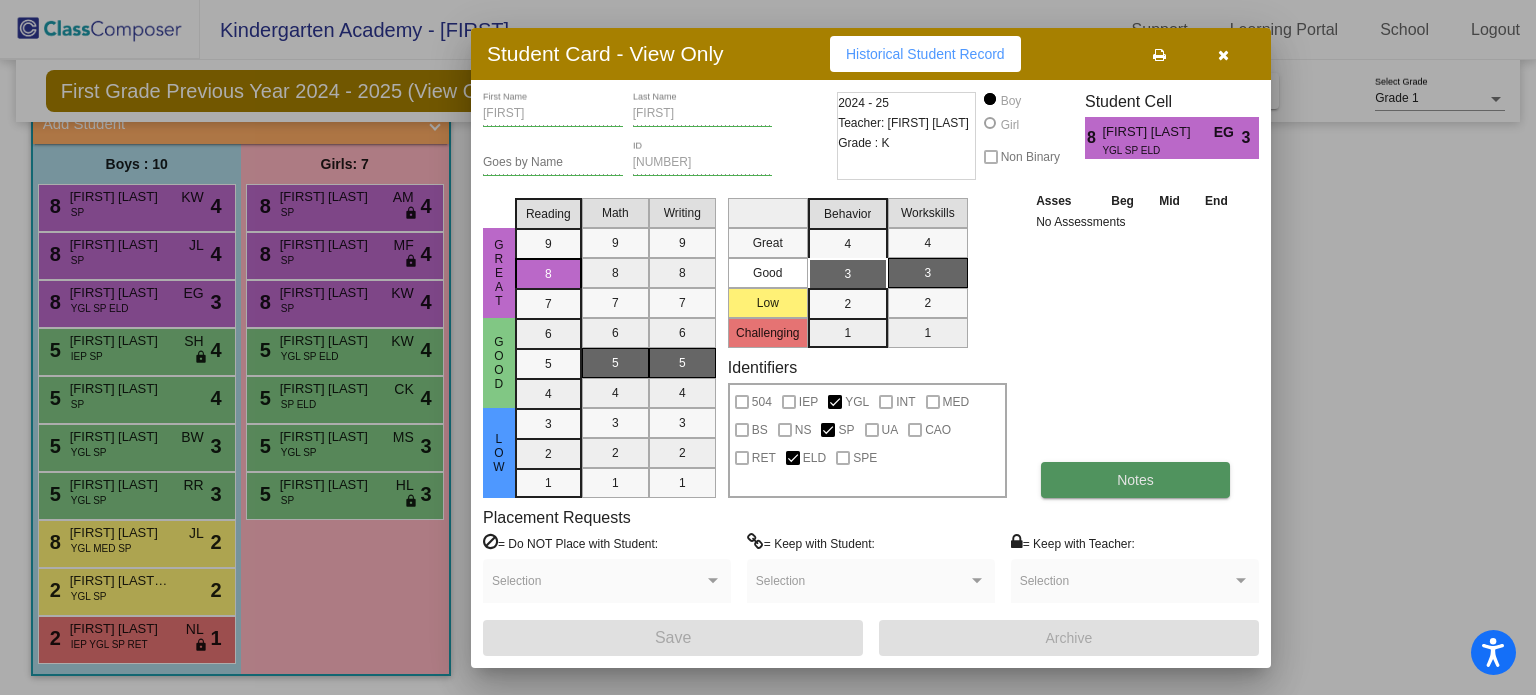 click on "Notes" at bounding box center [1135, 480] 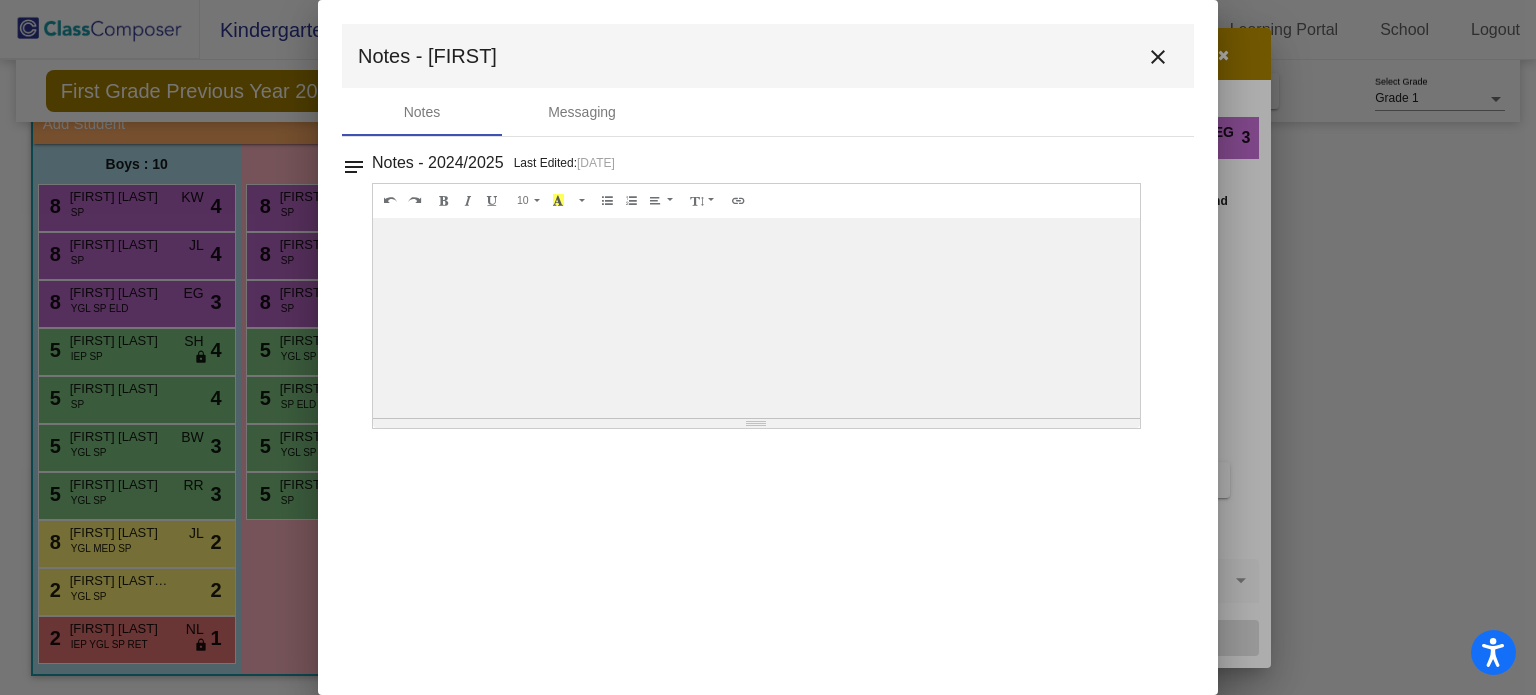 click on "close" at bounding box center [1158, 57] 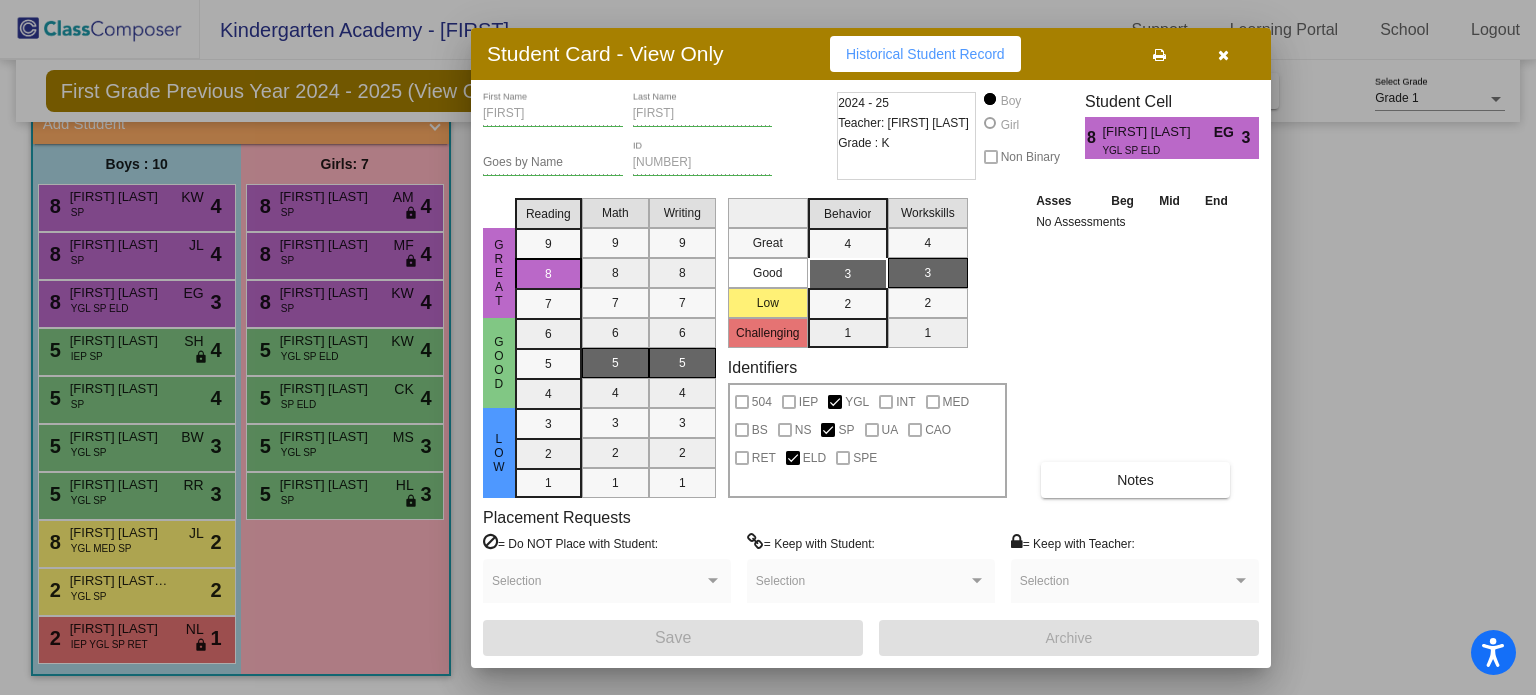 click at bounding box center (768, 347) 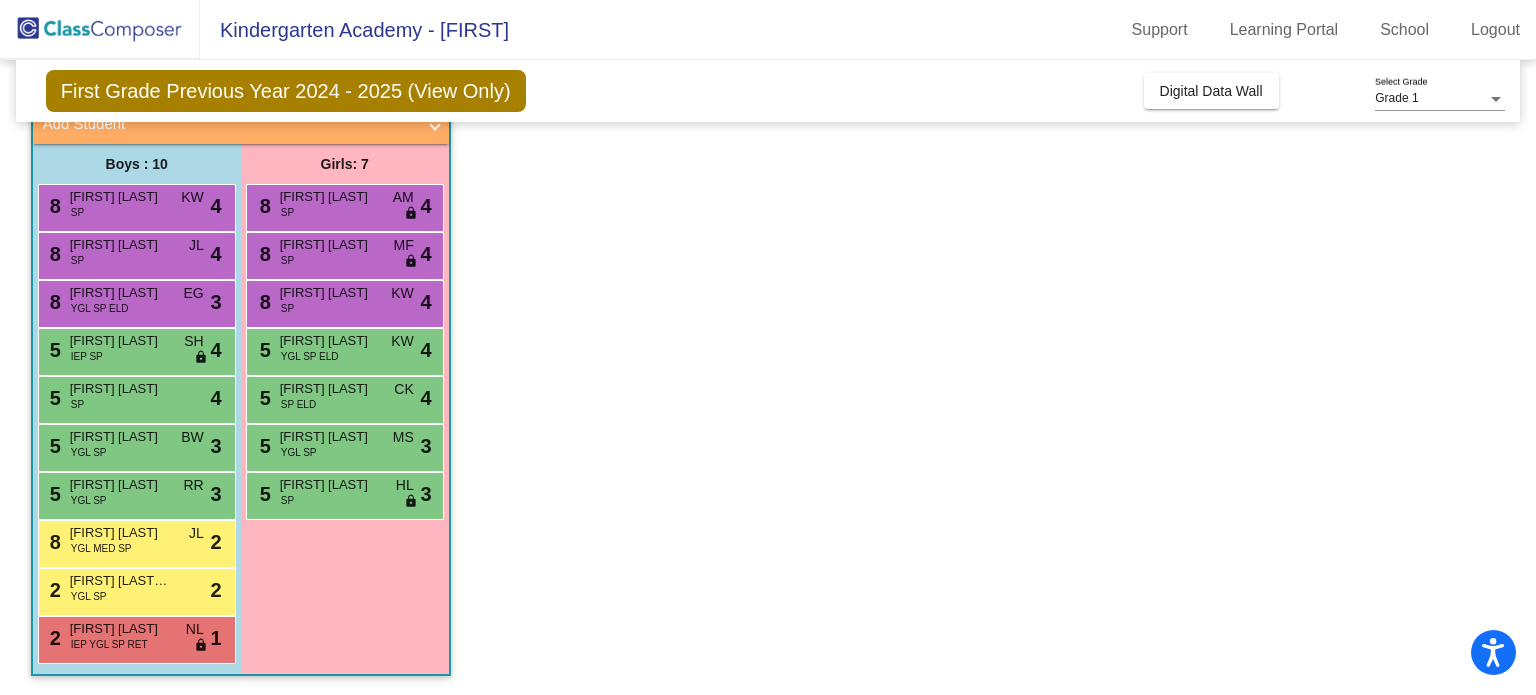 click on "Tanner Keet" at bounding box center (120, 341) 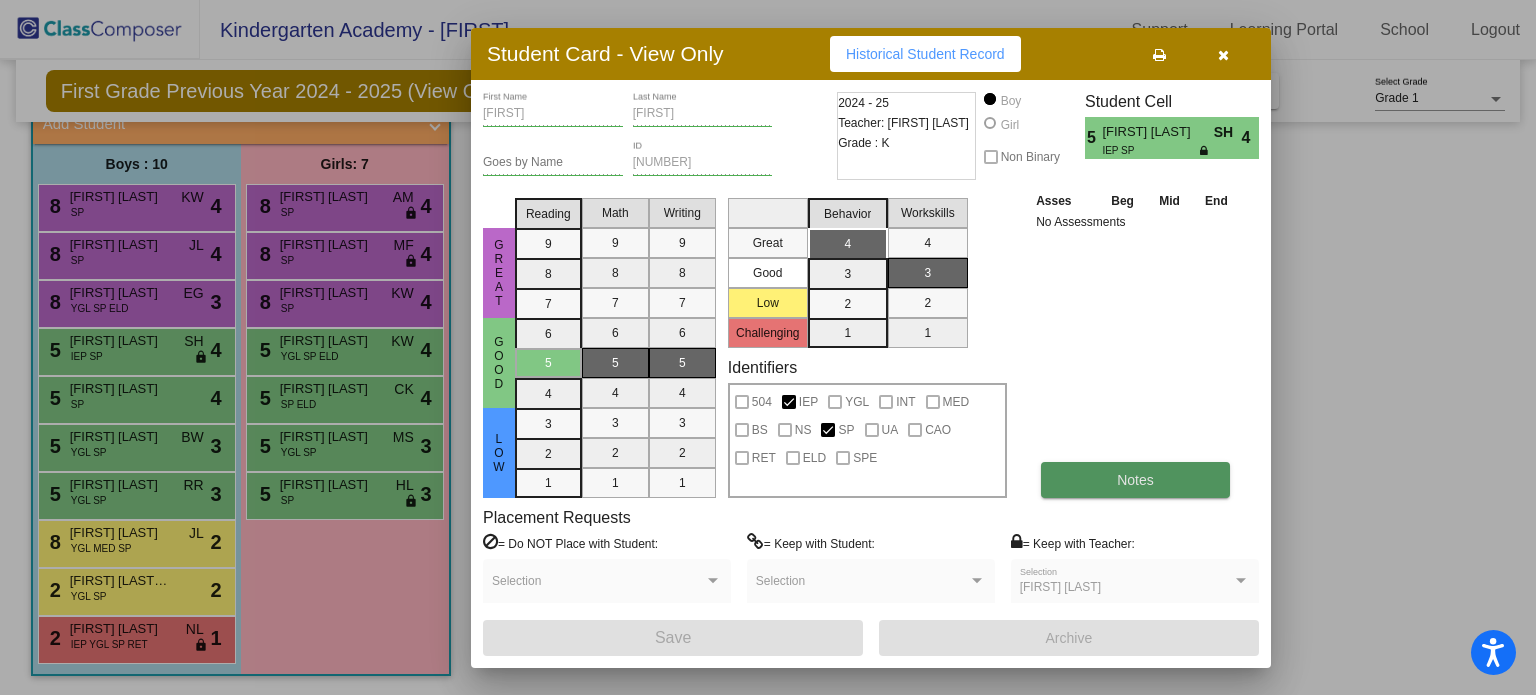 click on "Notes" at bounding box center [1135, 480] 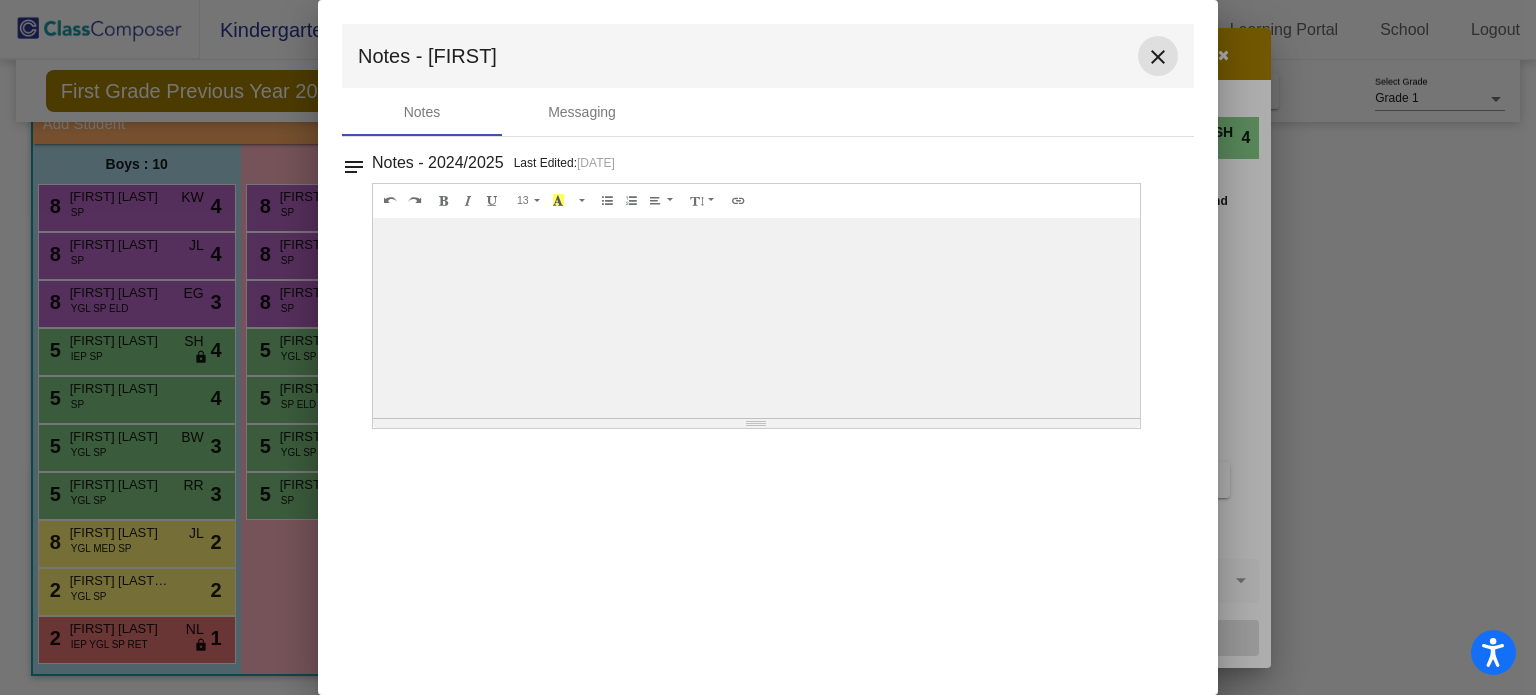 click on "close" at bounding box center (1158, 57) 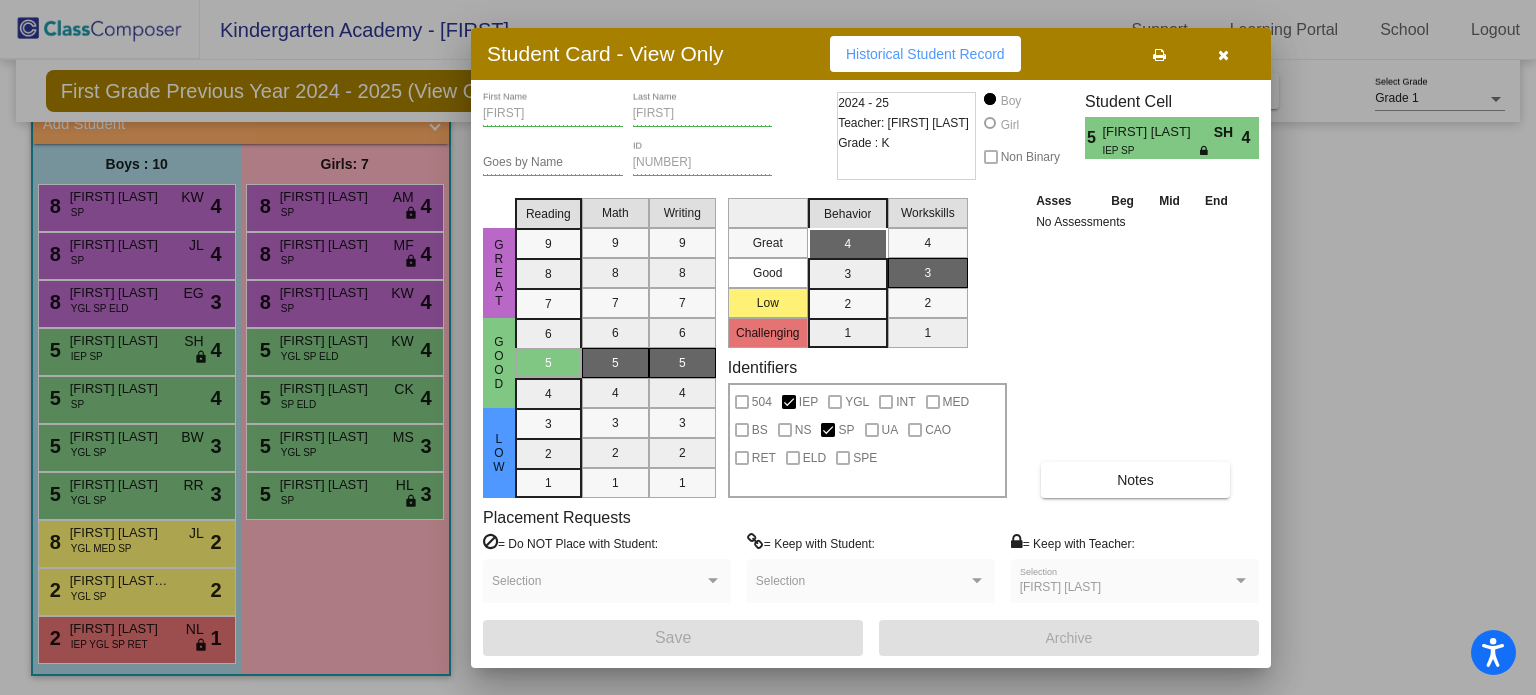 click at bounding box center (768, 347) 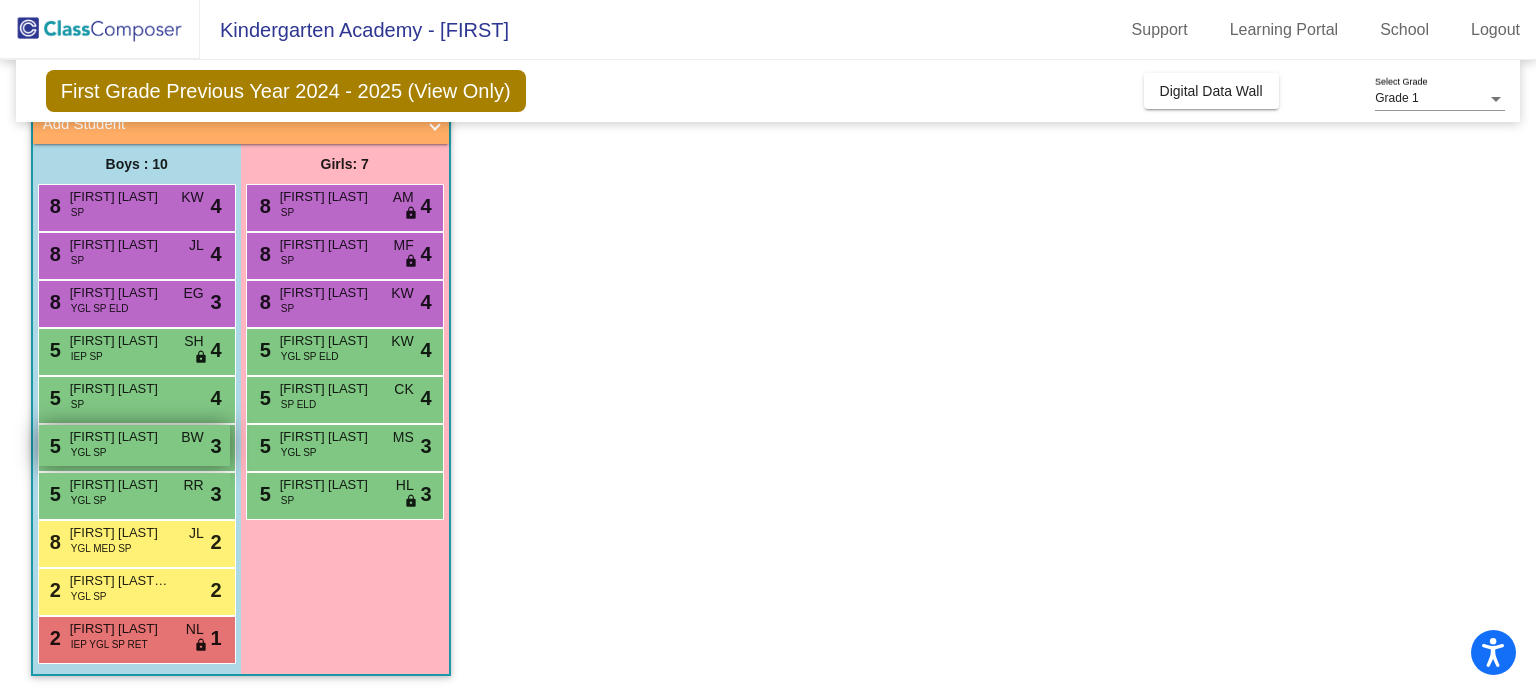 click on "5 Elijah Kauffman YGL SP BW lock do_not_disturb_alt 3" at bounding box center [134, 445] 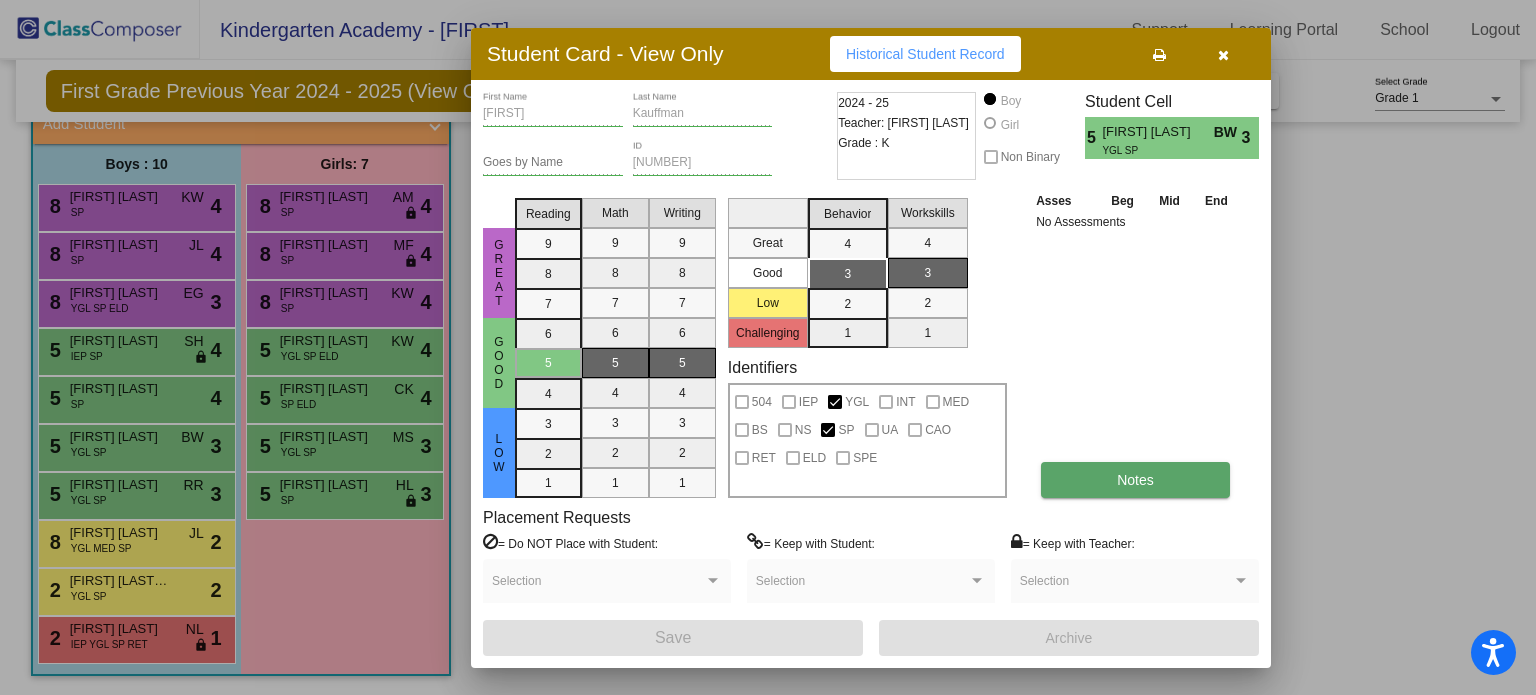 click on "Notes" at bounding box center [1135, 480] 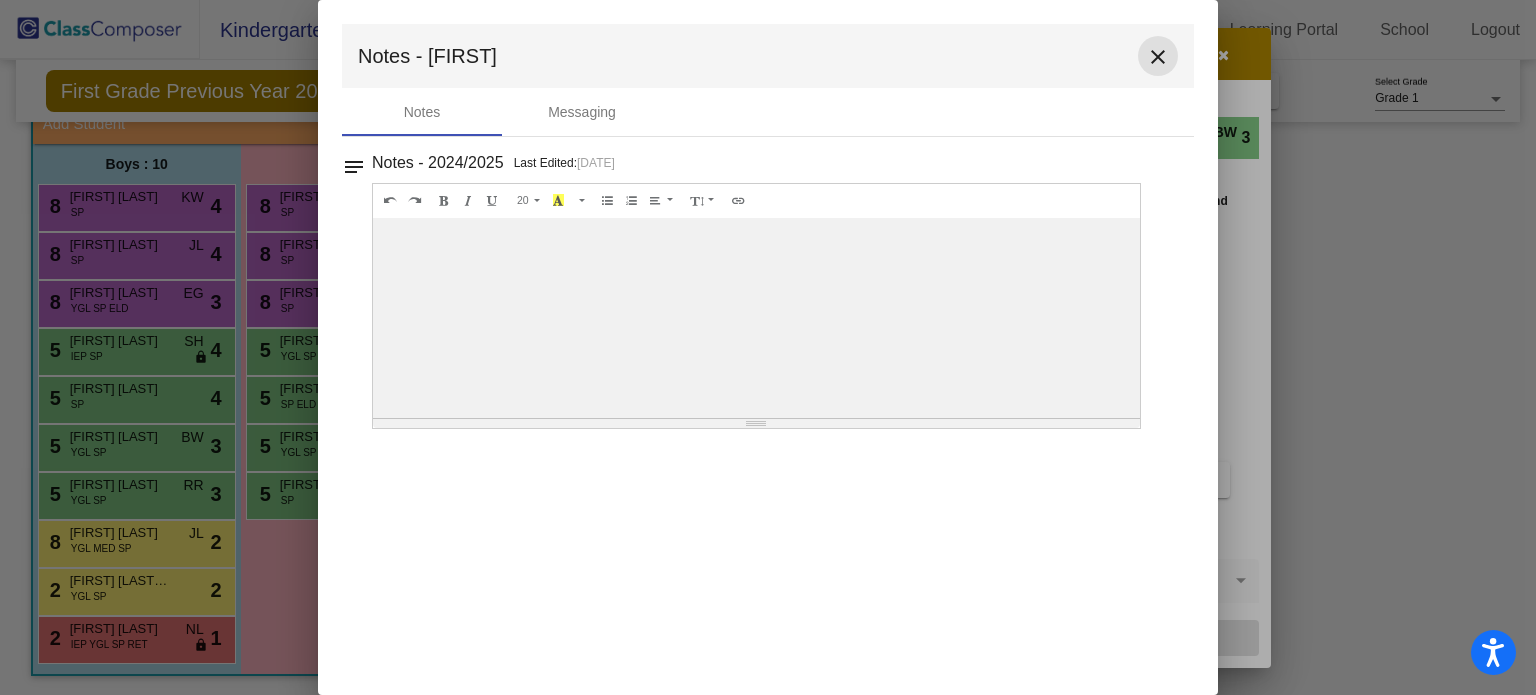click on "close" at bounding box center (1158, 57) 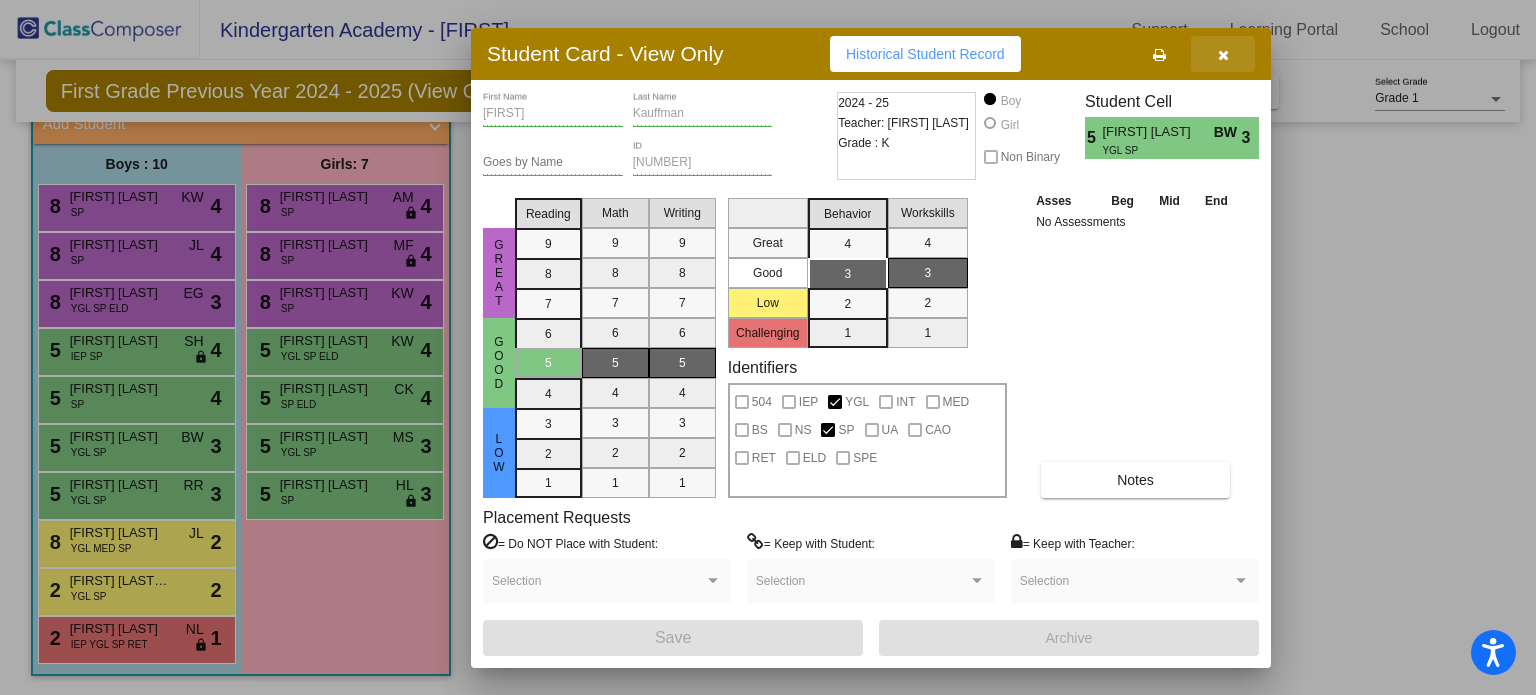 click at bounding box center (1223, 55) 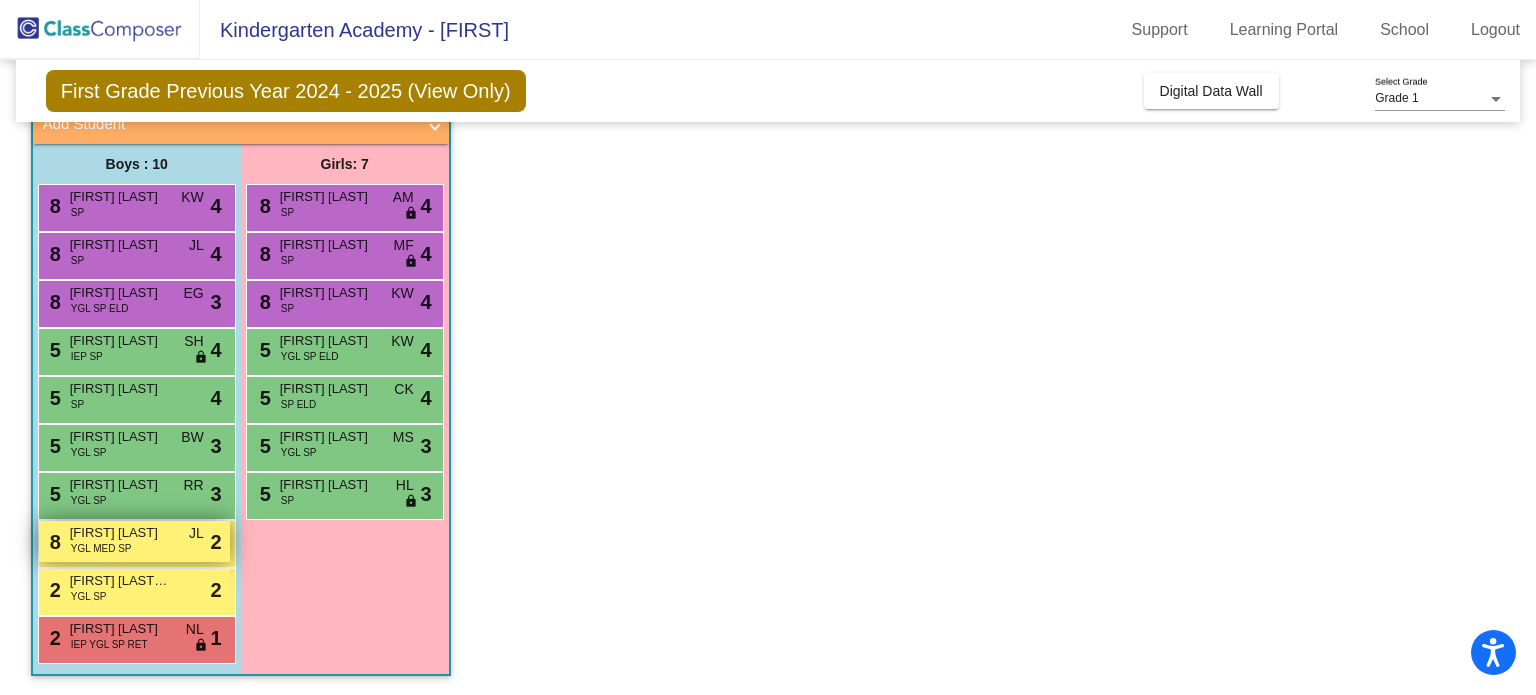 click on "YGL MED SP" at bounding box center [101, 548] 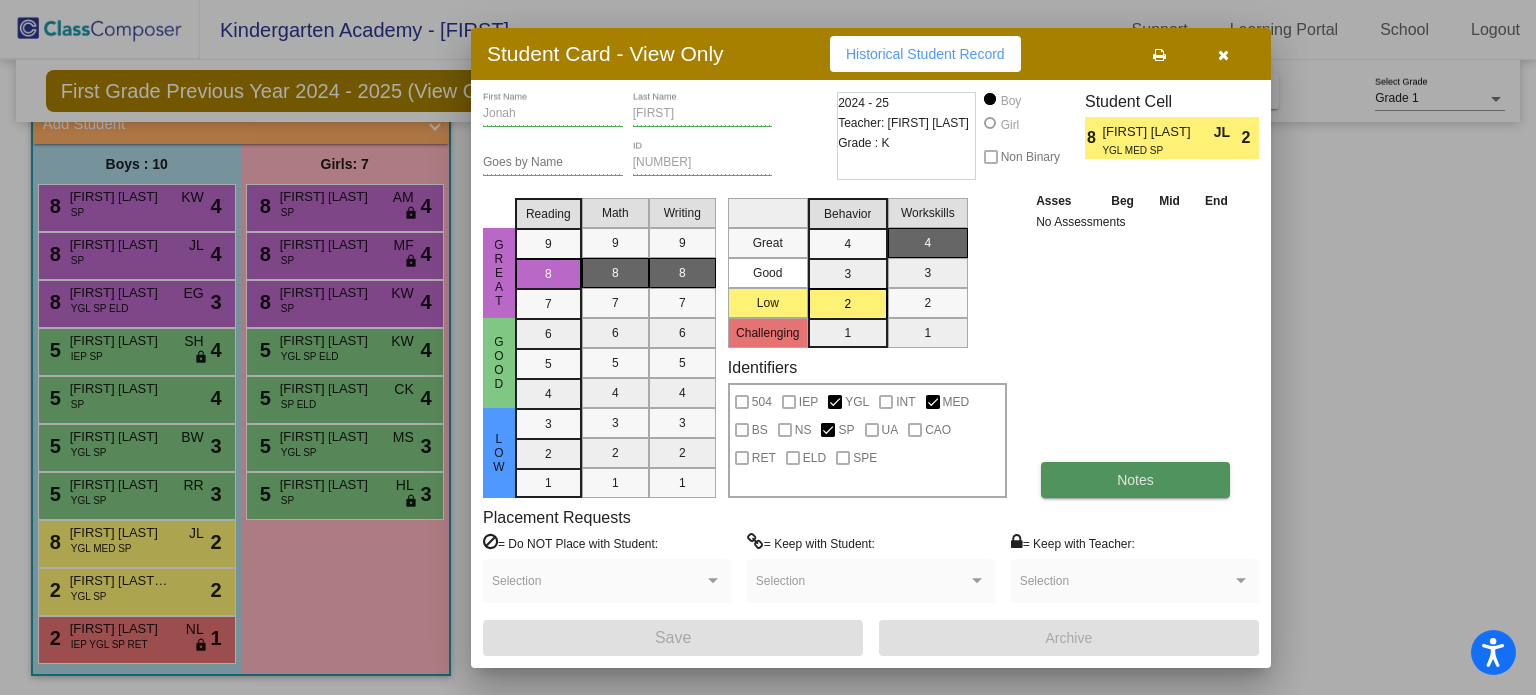 click on "Notes" at bounding box center [1135, 480] 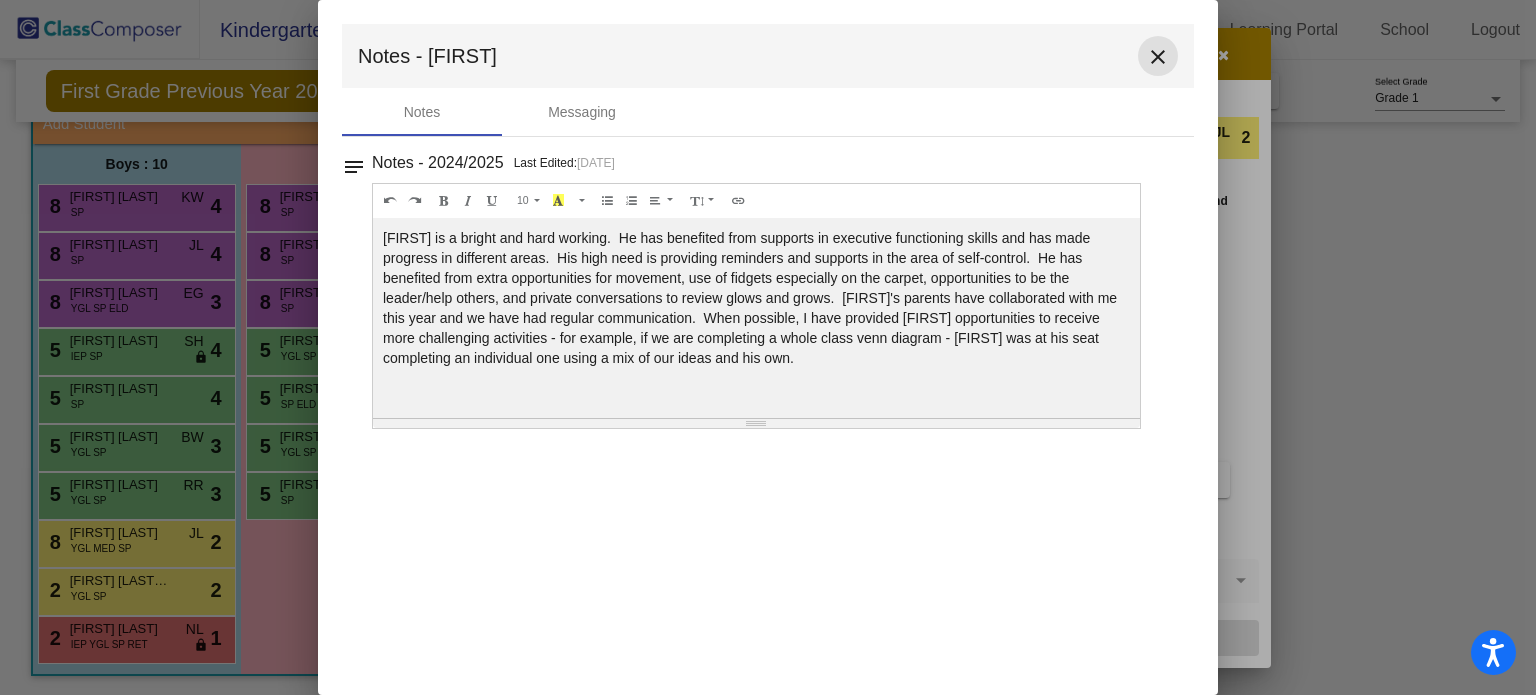 click on "close" at bounding box center (1158, 57) 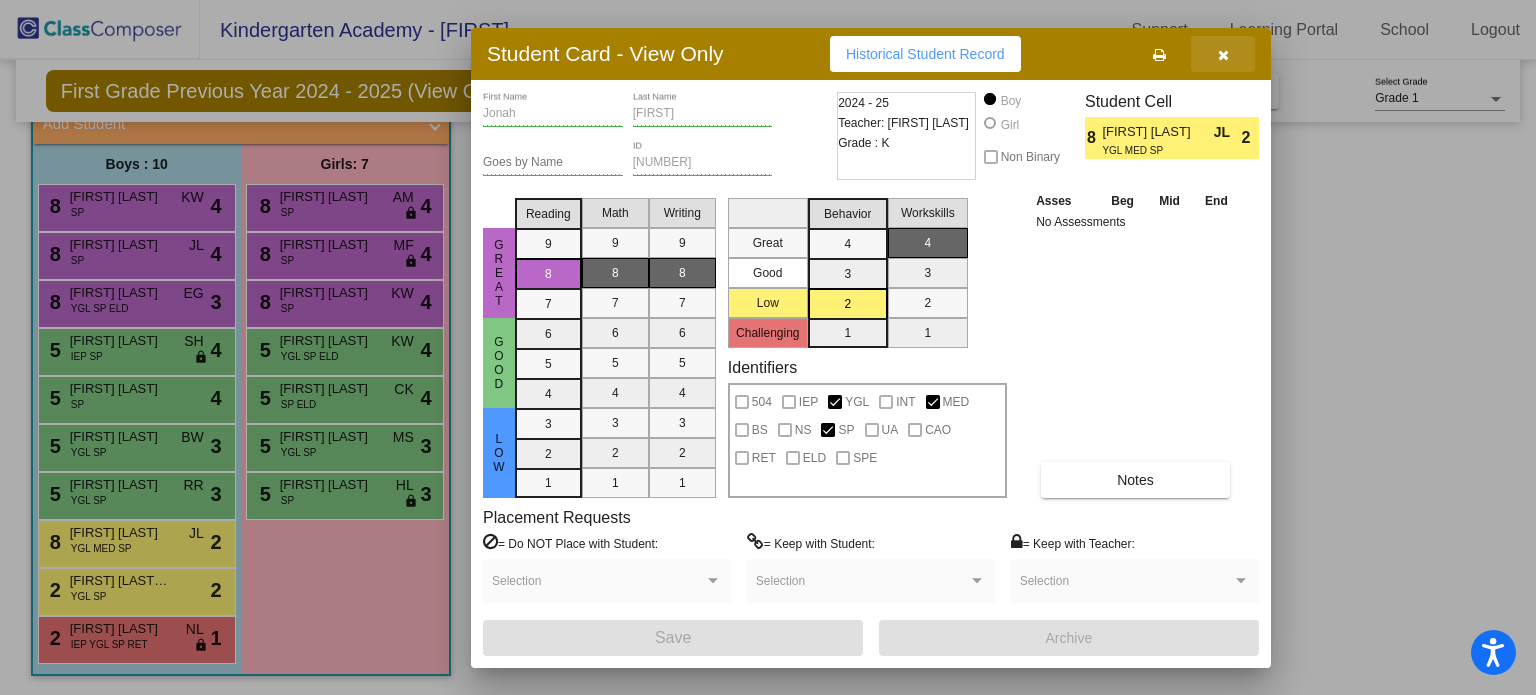 click at bounding box center [1223, 55] 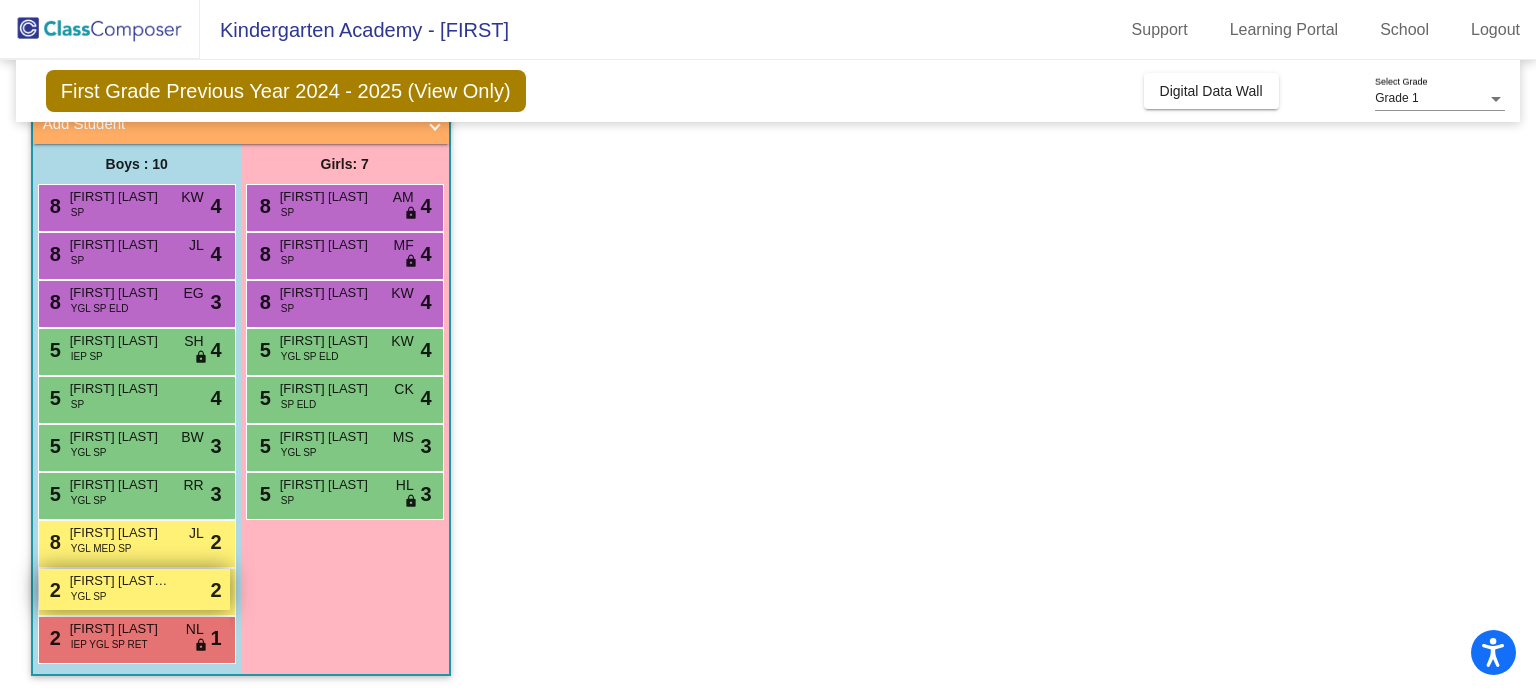 click on "YGL SP" at bounding box center [89, 596] 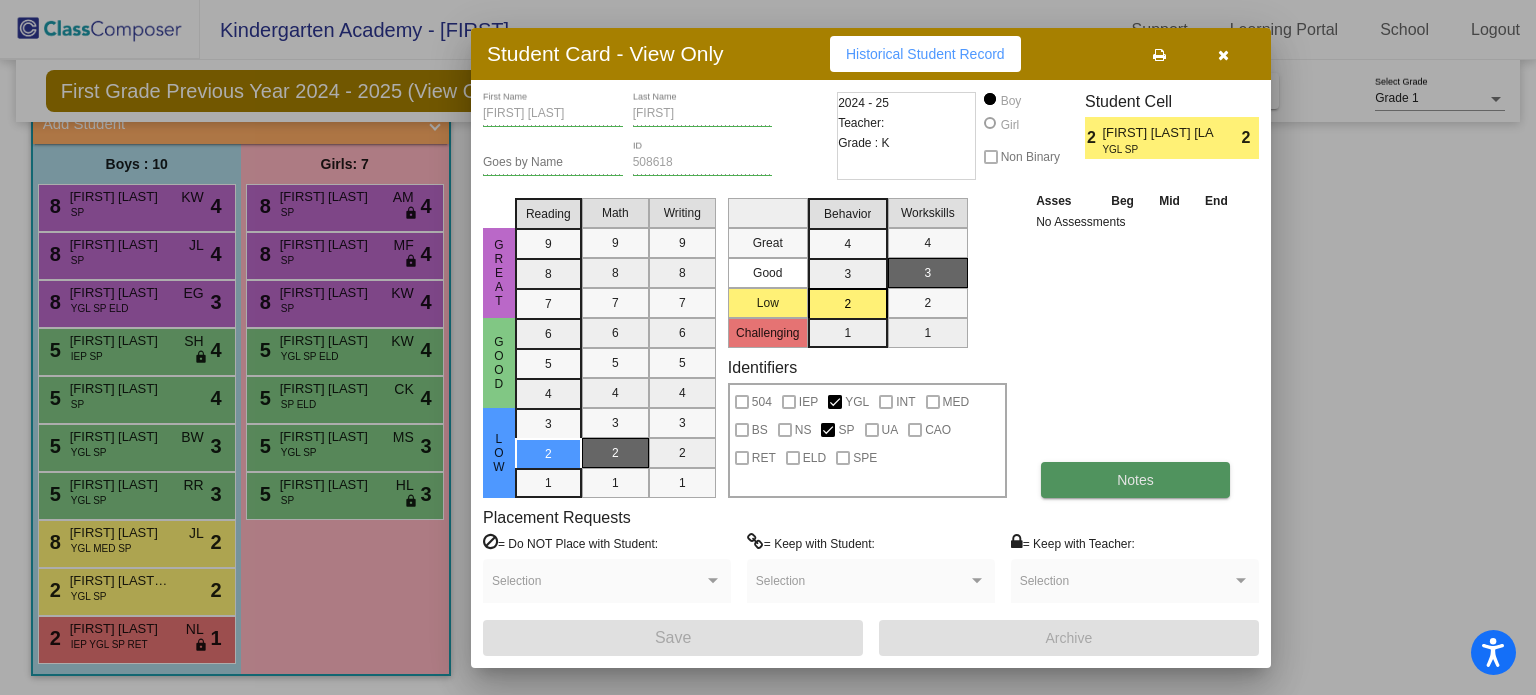 click on "Notes" at bounding box center [1135, 480] 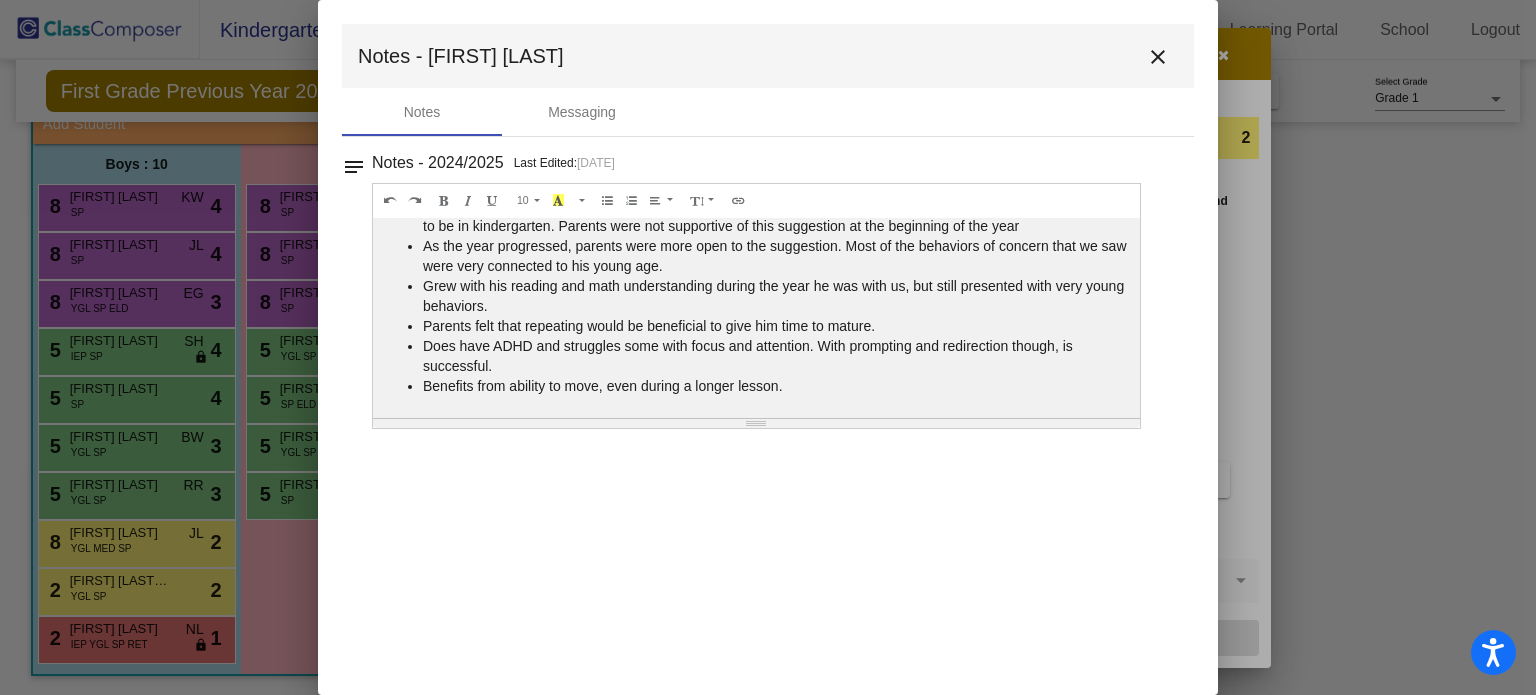 scroll, scrollTop: 0, scrollLeft: 0, axis: both 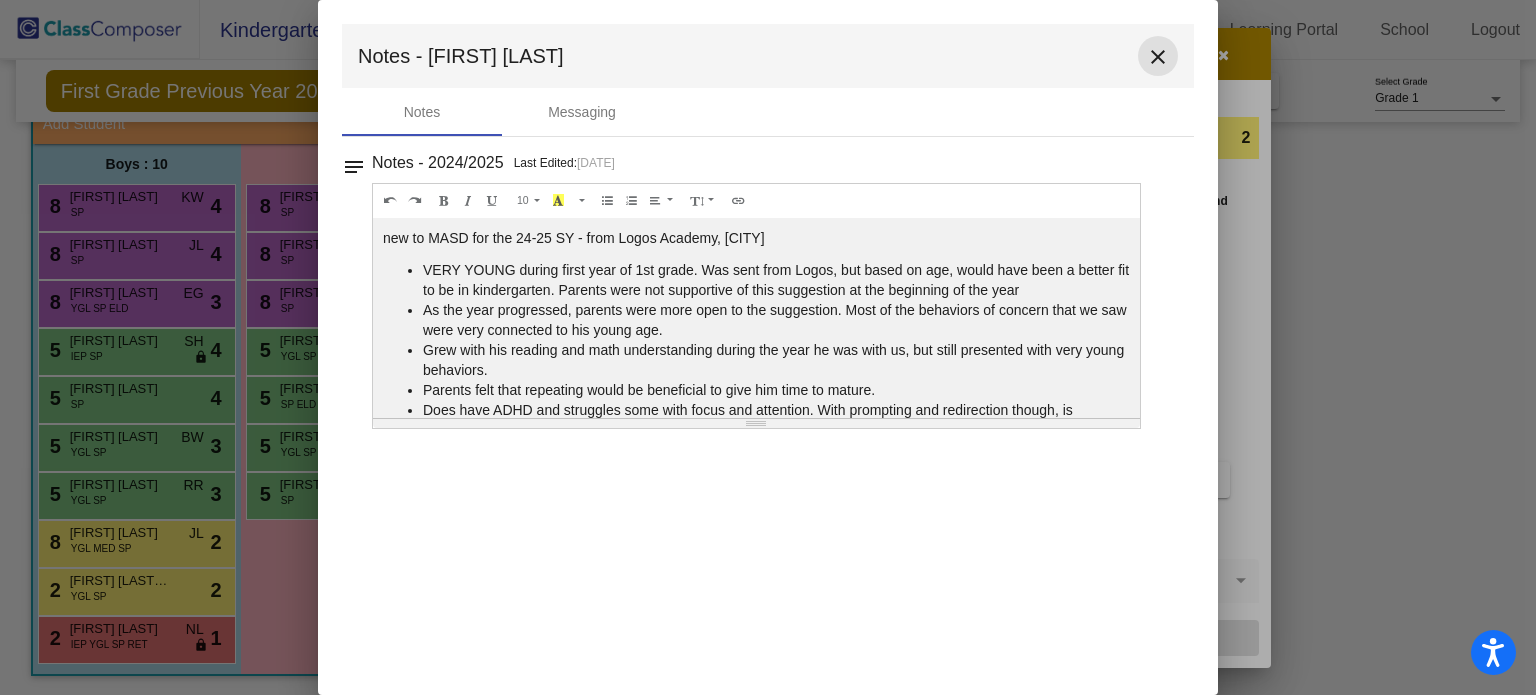 click on "close" at bounding box center [1158, 57] 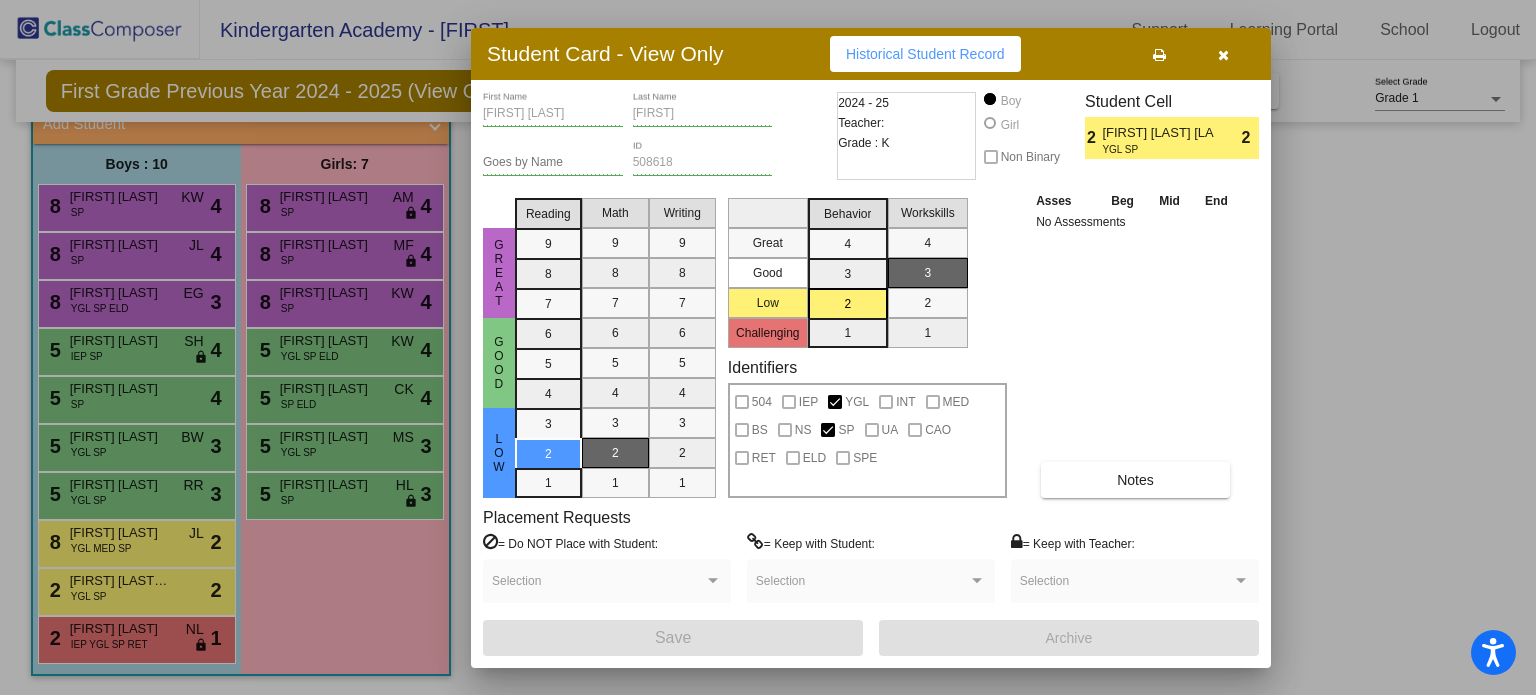click at bounding box center (1223, 55) 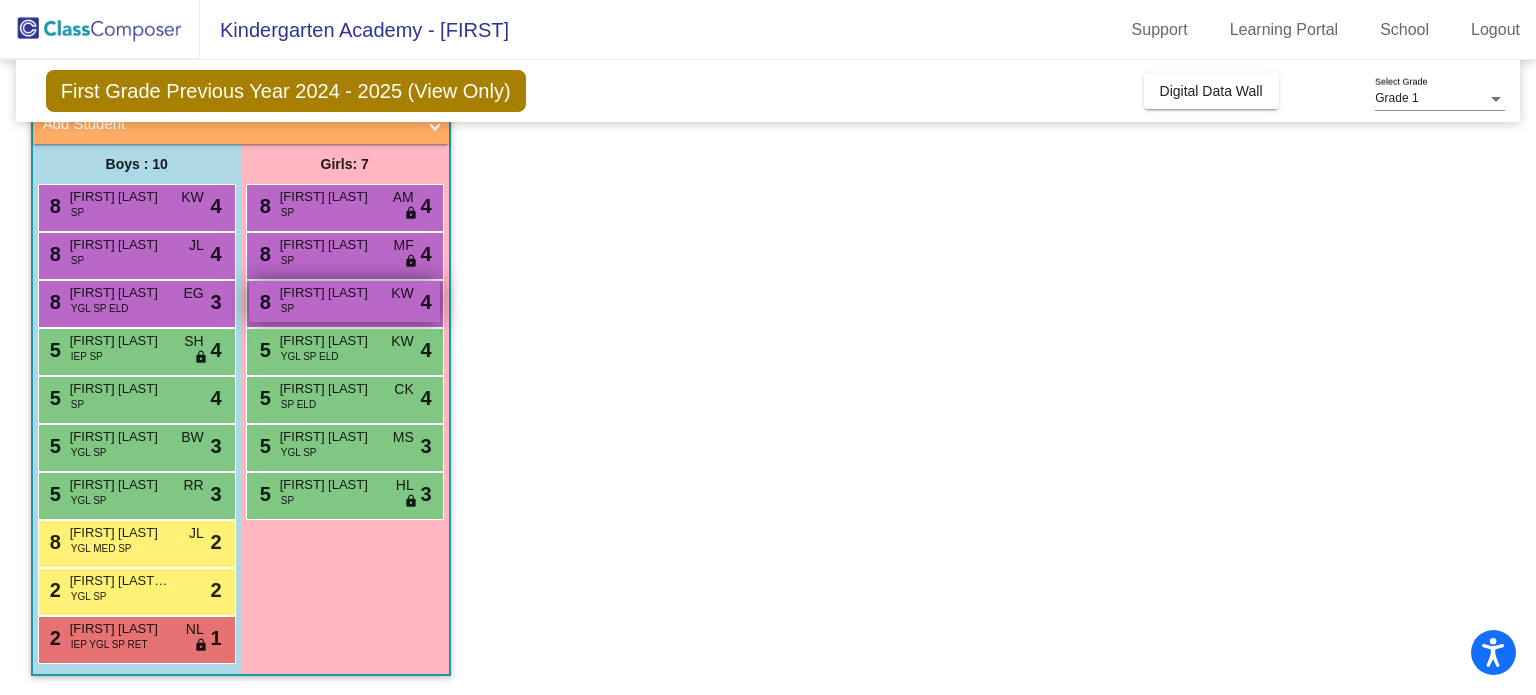 click on "Natalie Diehl" at bounding box center (330, 293) 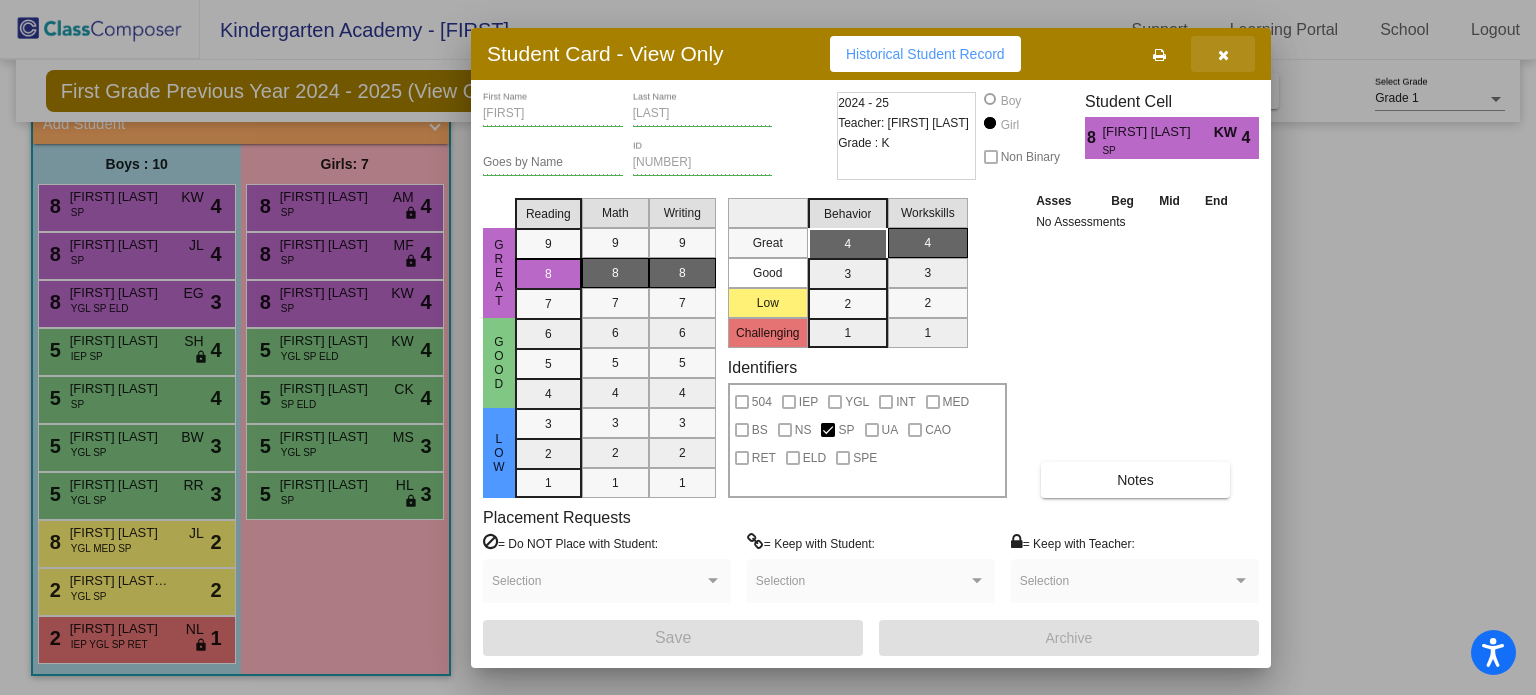 click at bounding box center [1223, 55] 